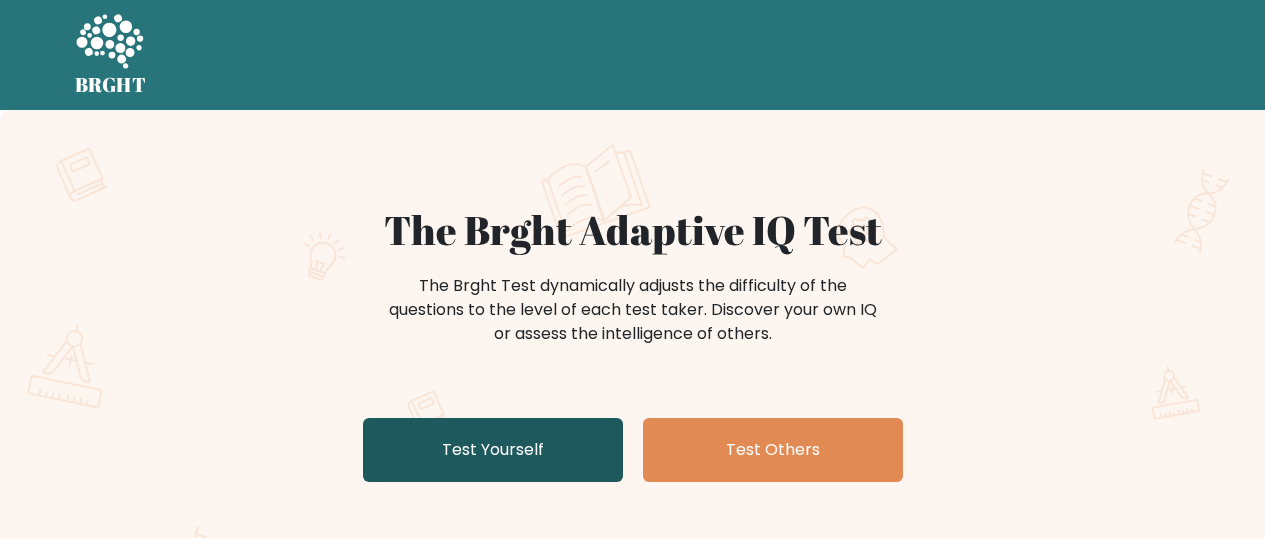 scroll, scrollTop: 0, scrollLeft: 0, axis: both 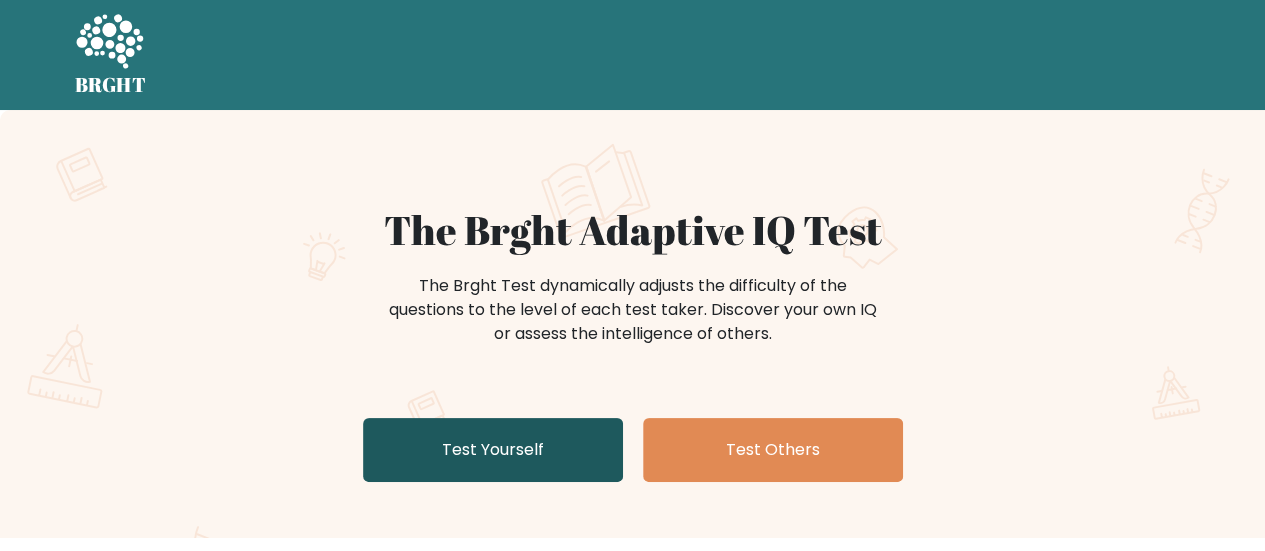 click on "Test Yourself" at bounding box center (493, 450) 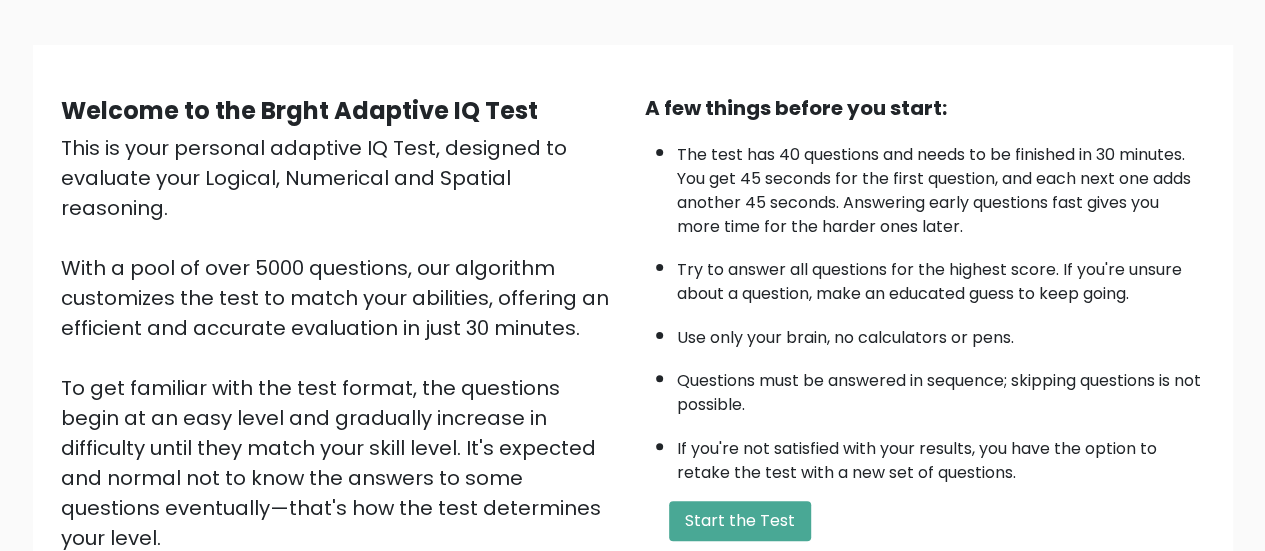 scroll, scrollTop: 200, scrollLeft: 0, axis: vertical 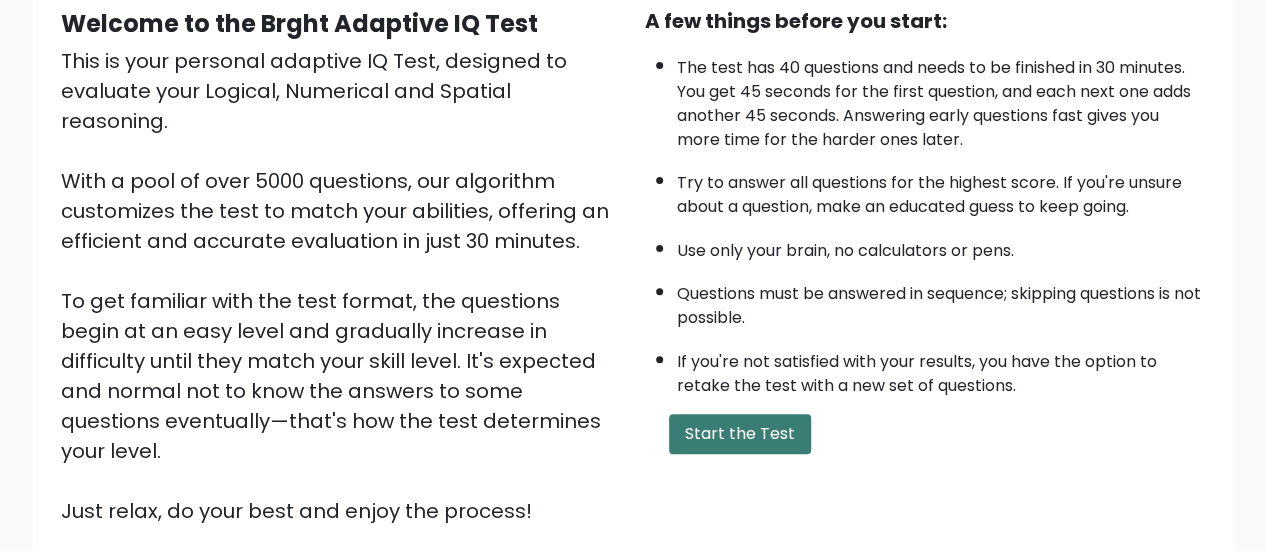 click on "Start the Test" at bounding box center [740, 434] 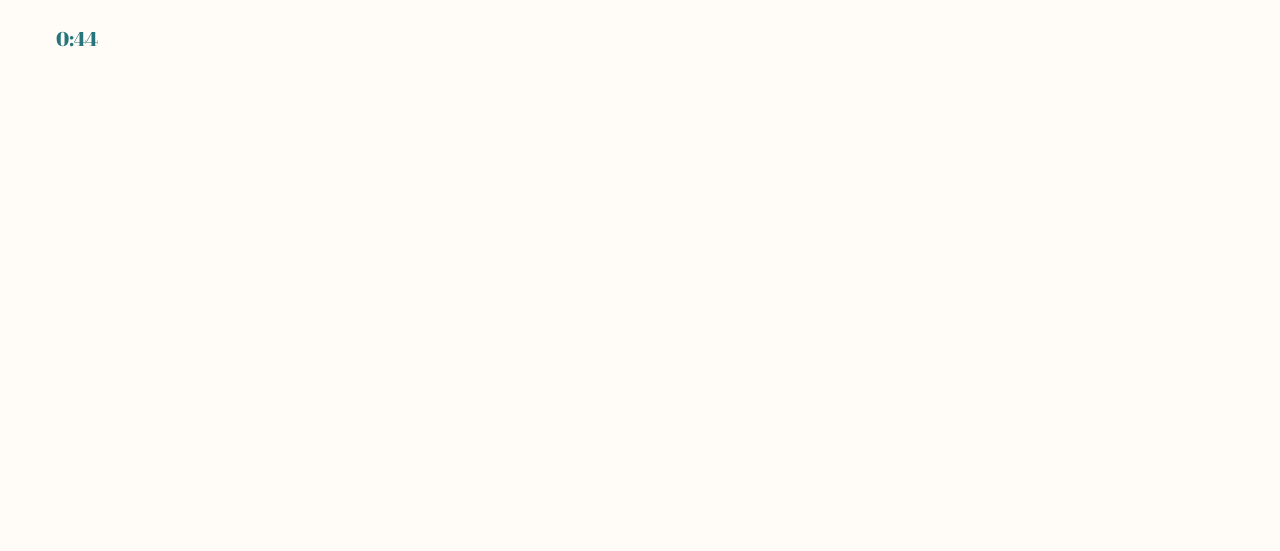 scroll, scrollTop: 0, scrollLeft: 0, axis: both 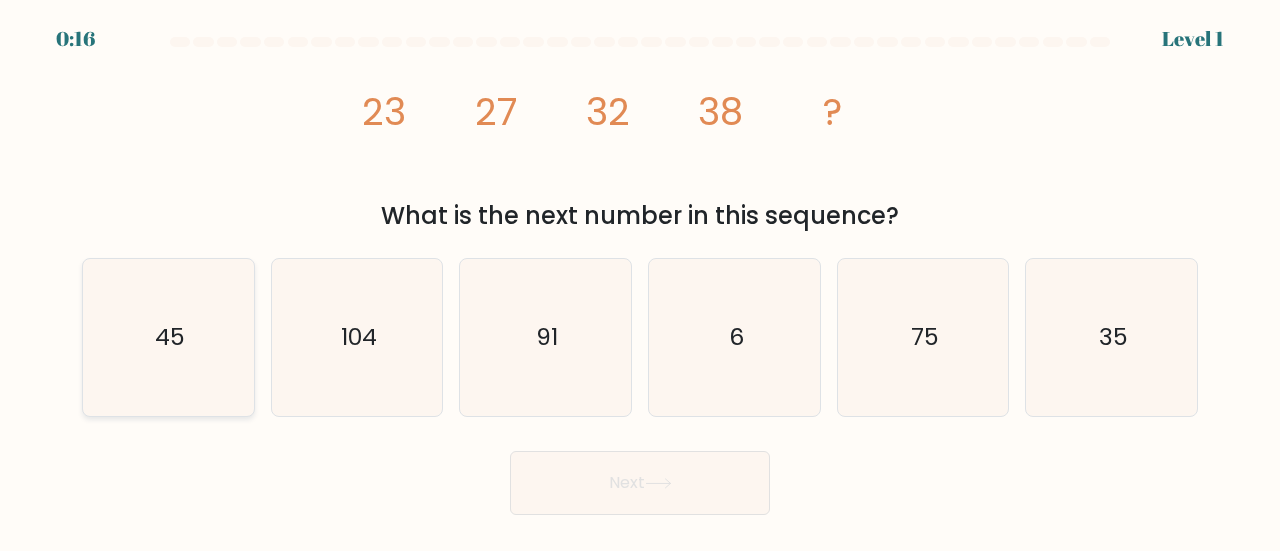 click on "45" 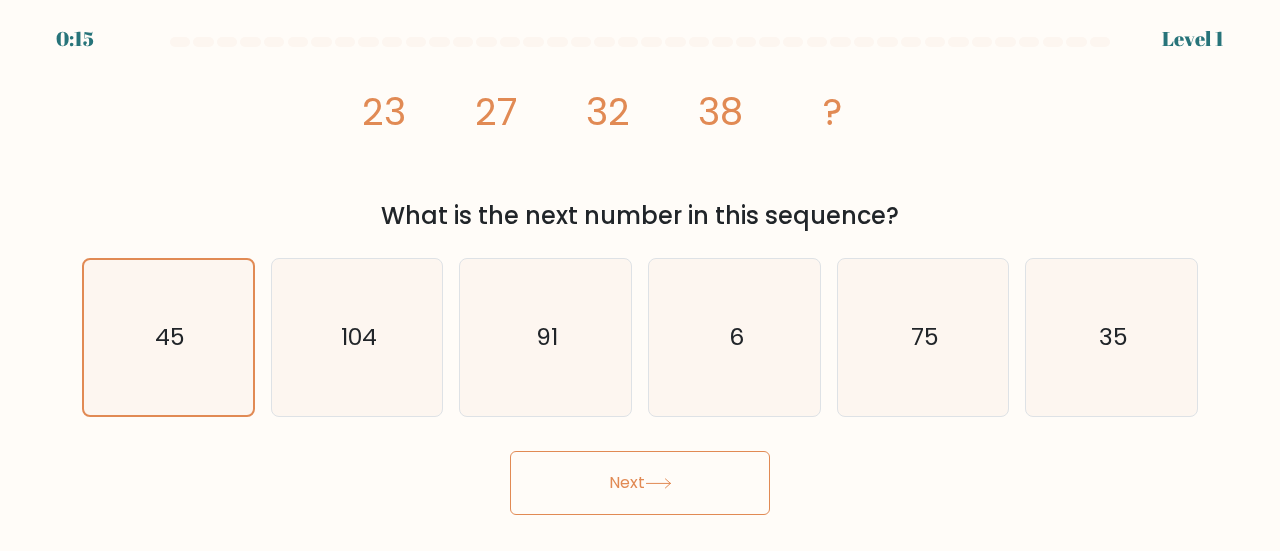 click on "Next" at bounding box center [640, 483] 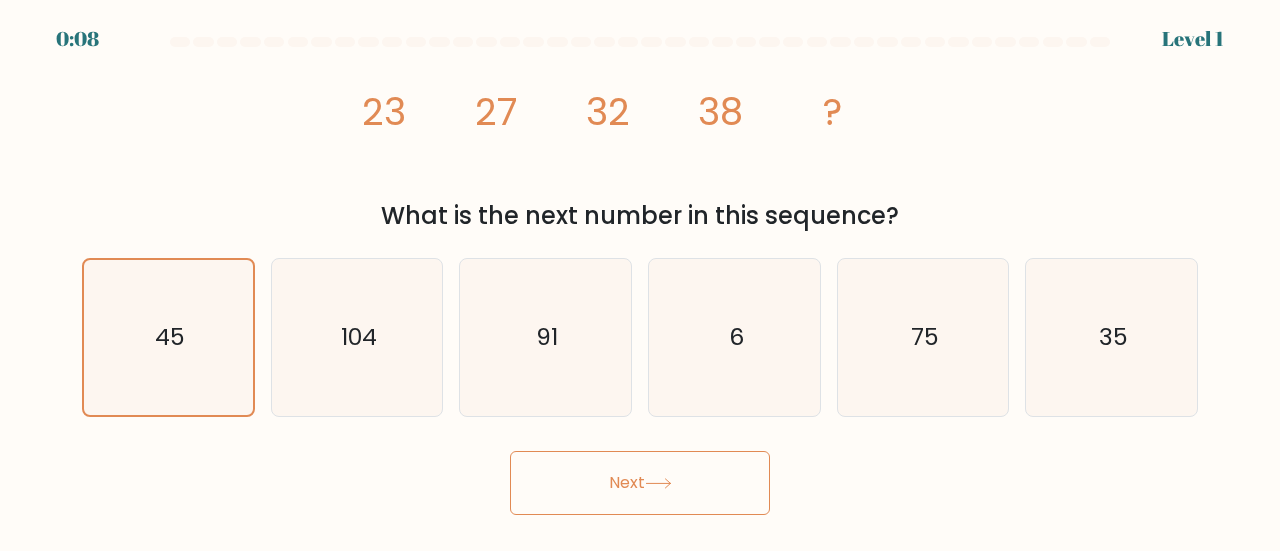 click on "Next" at bounding box center (640, 483) 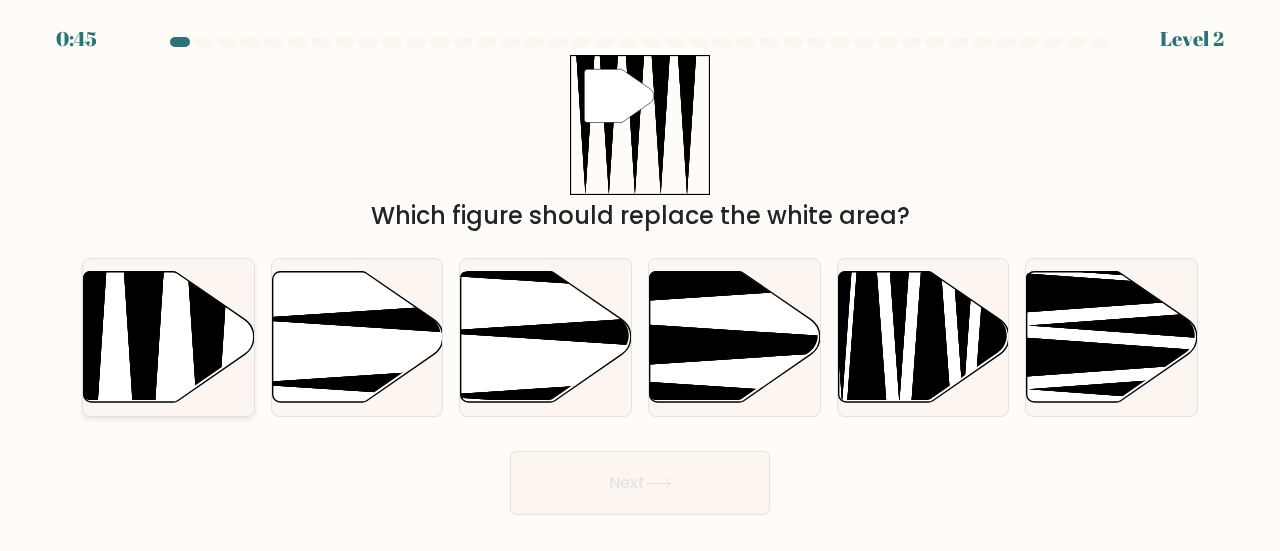 click 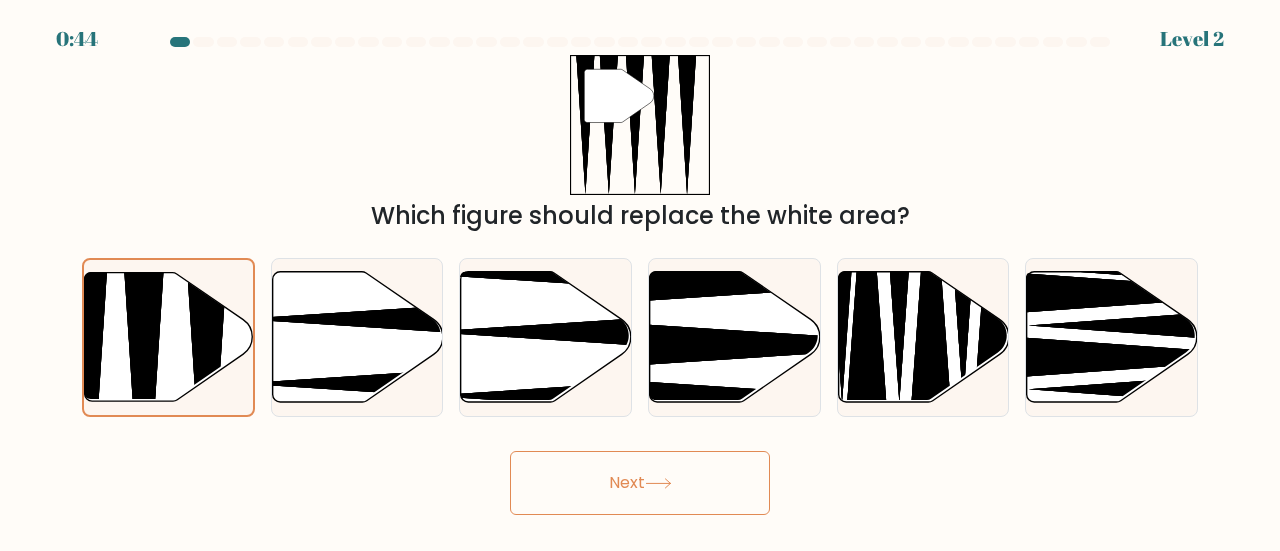 click on "Next" at bounding box center [640, 483] 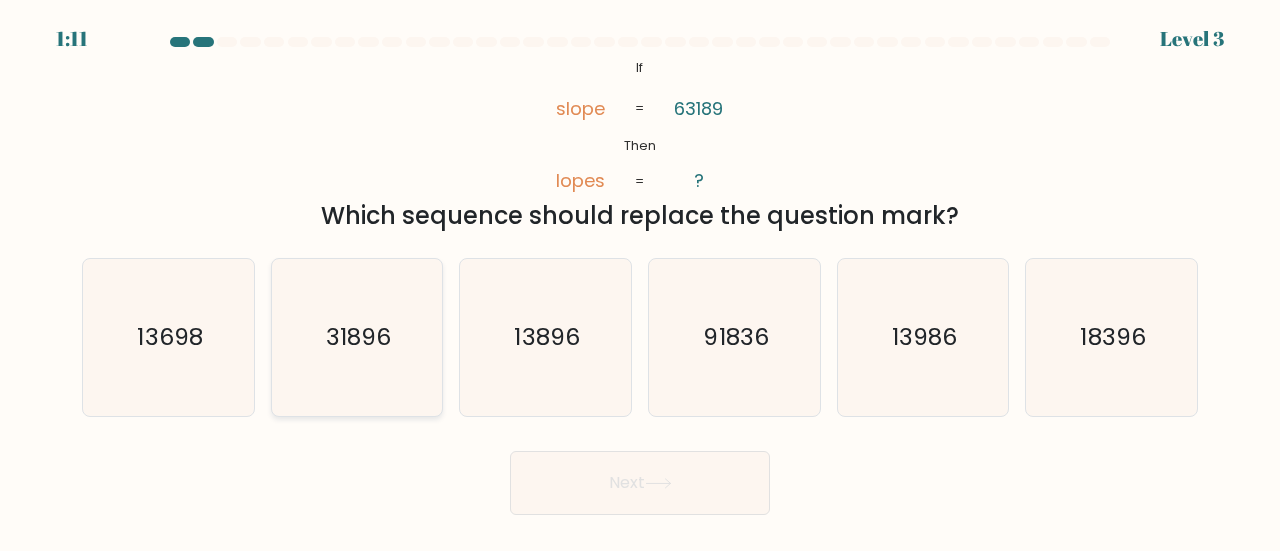 click on "31896" 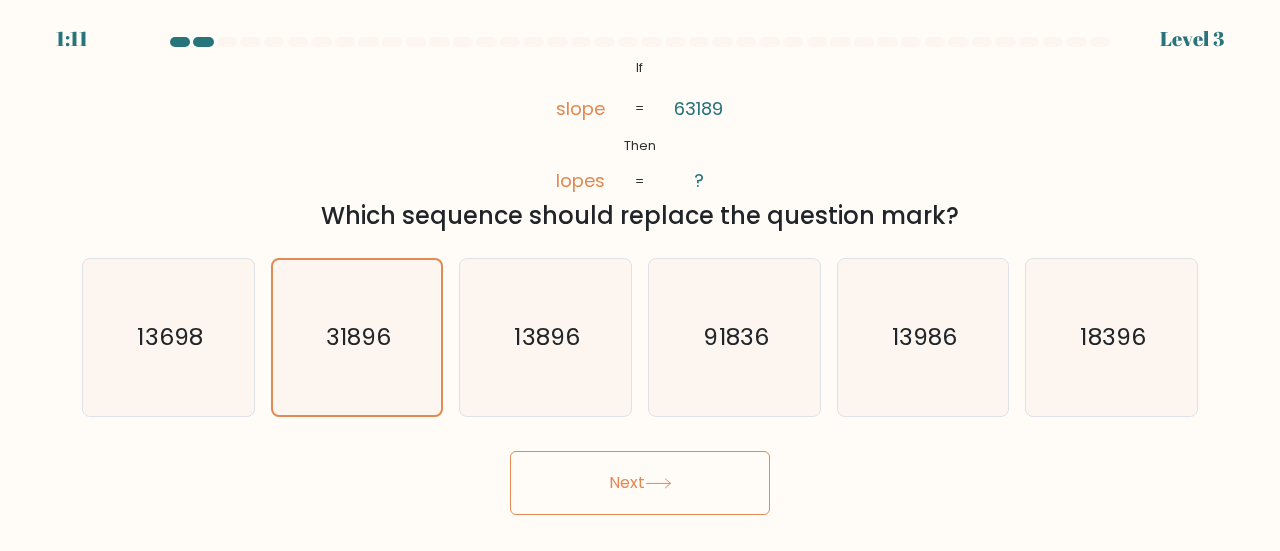 click on "Next" at bounding box center (640, 483) 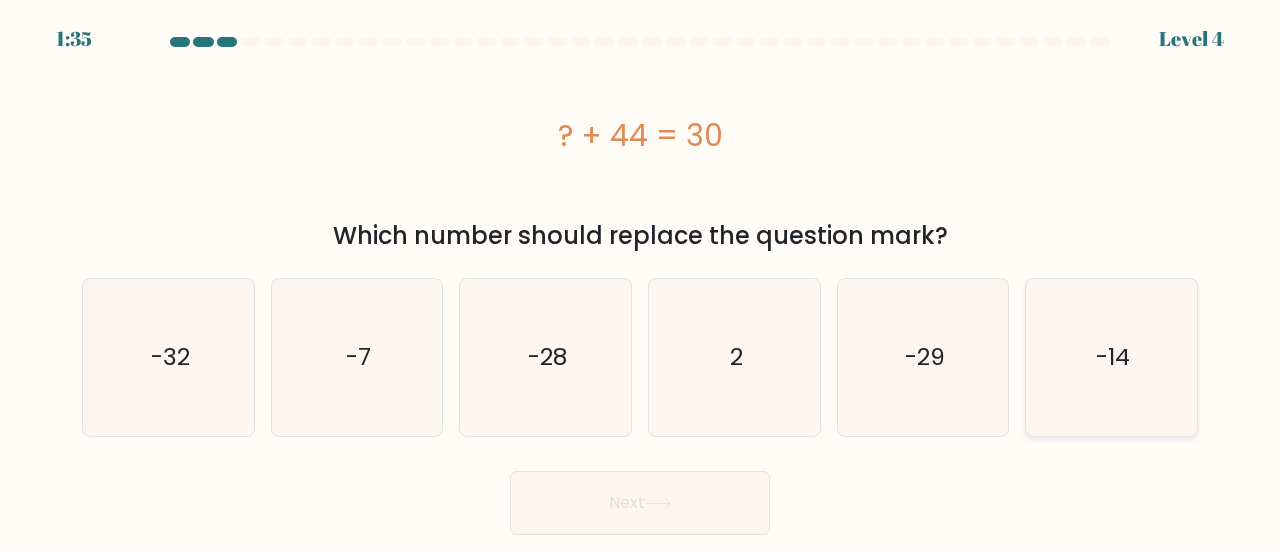 click on "-14" 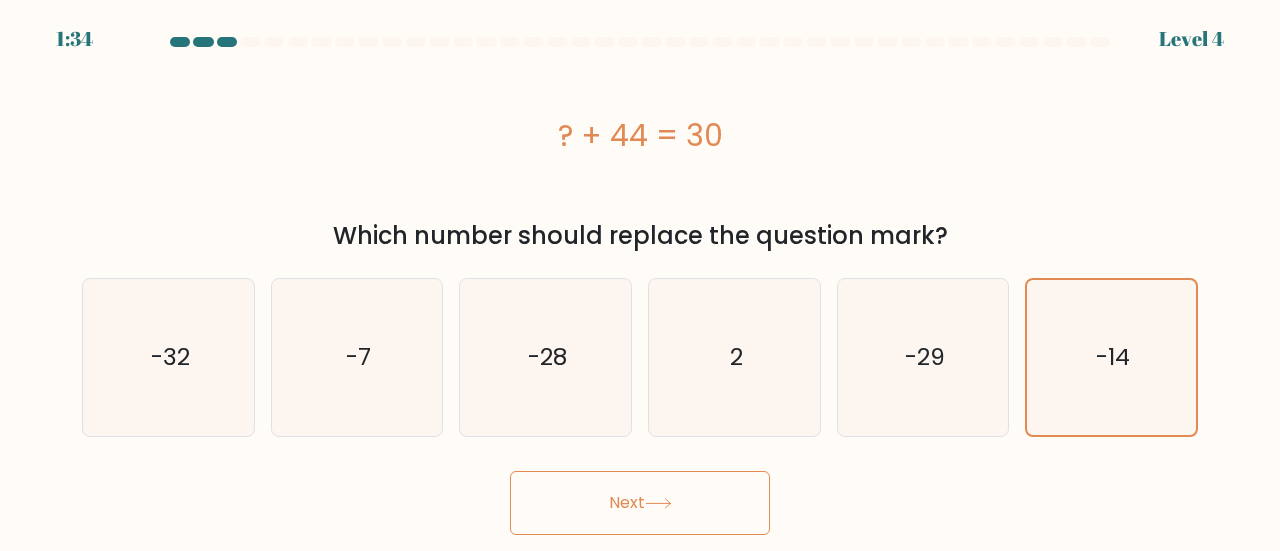 click on "Next" at bounding box center [640, 503] 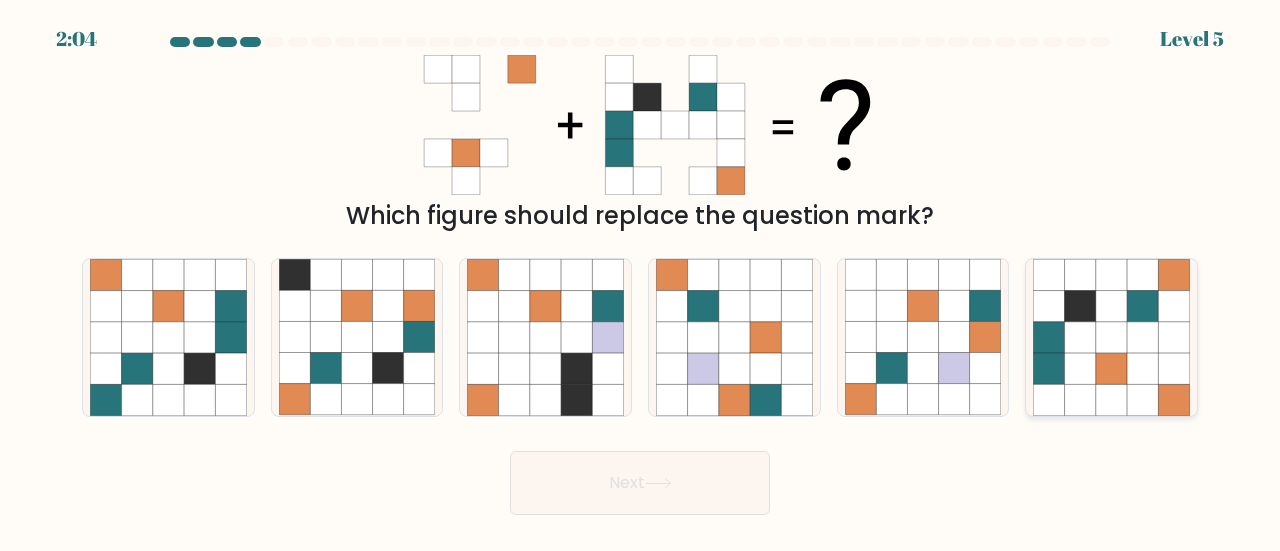 drag, startPoint x: 1104, startPoint y: 345, endPoint x: 1089, endPoint y: 352, distance: 16.552946 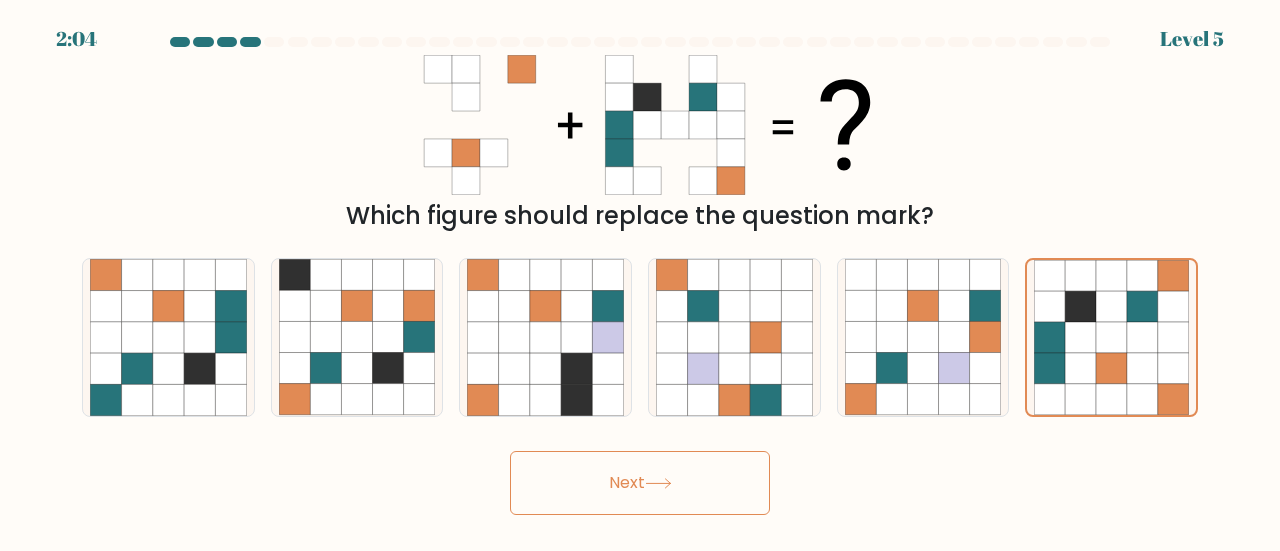 click on "Next" at bounding box center [640, 483] 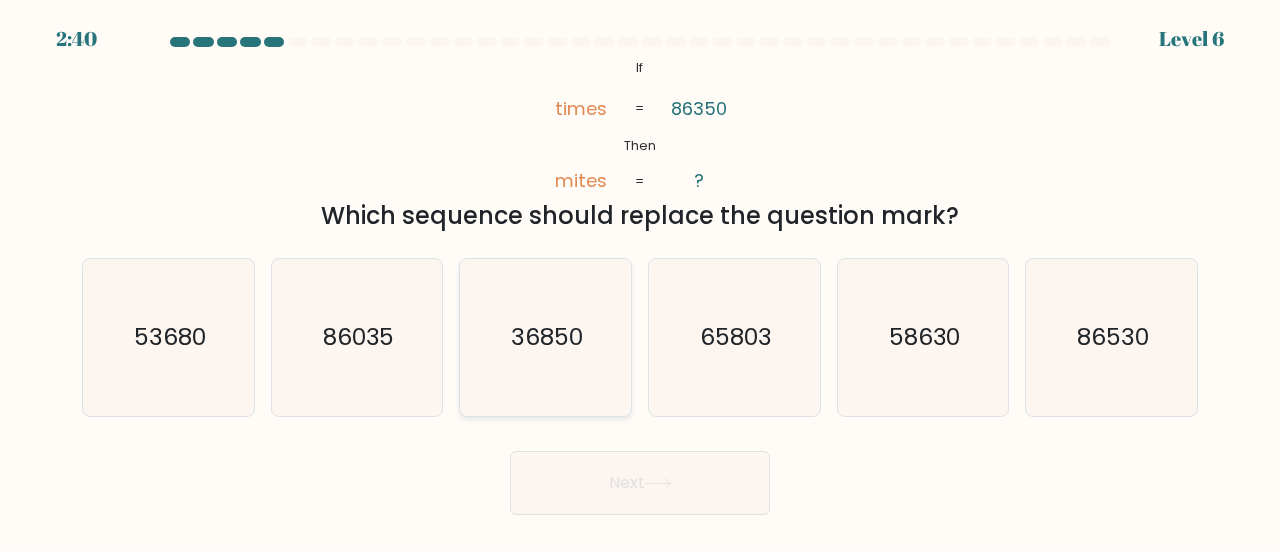click on "36850" 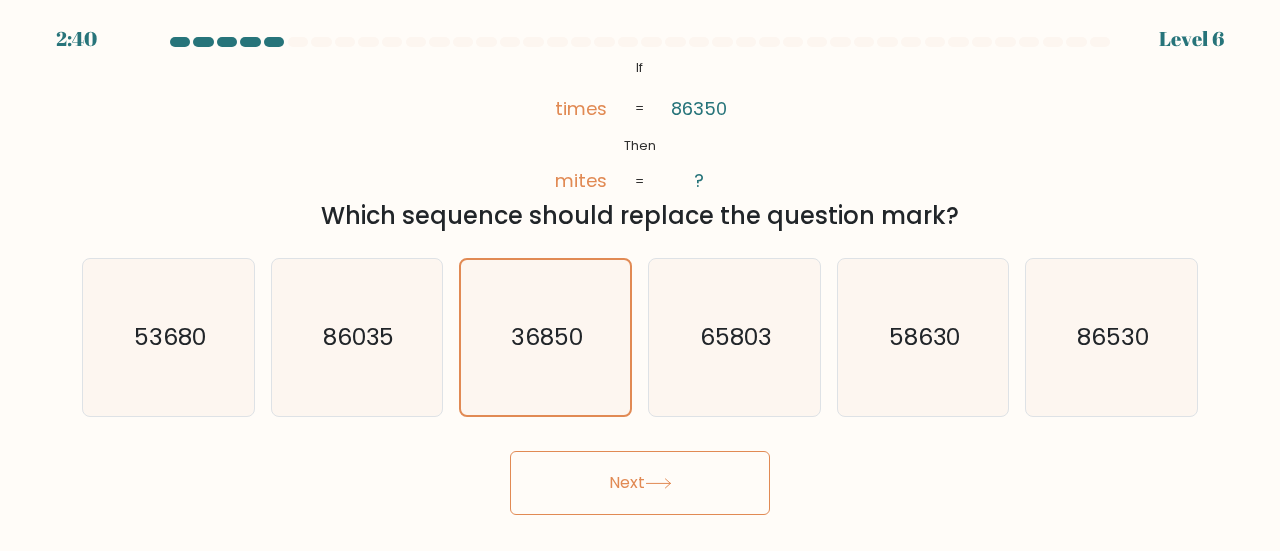 click on "Next" at bounding box center (640, 483) 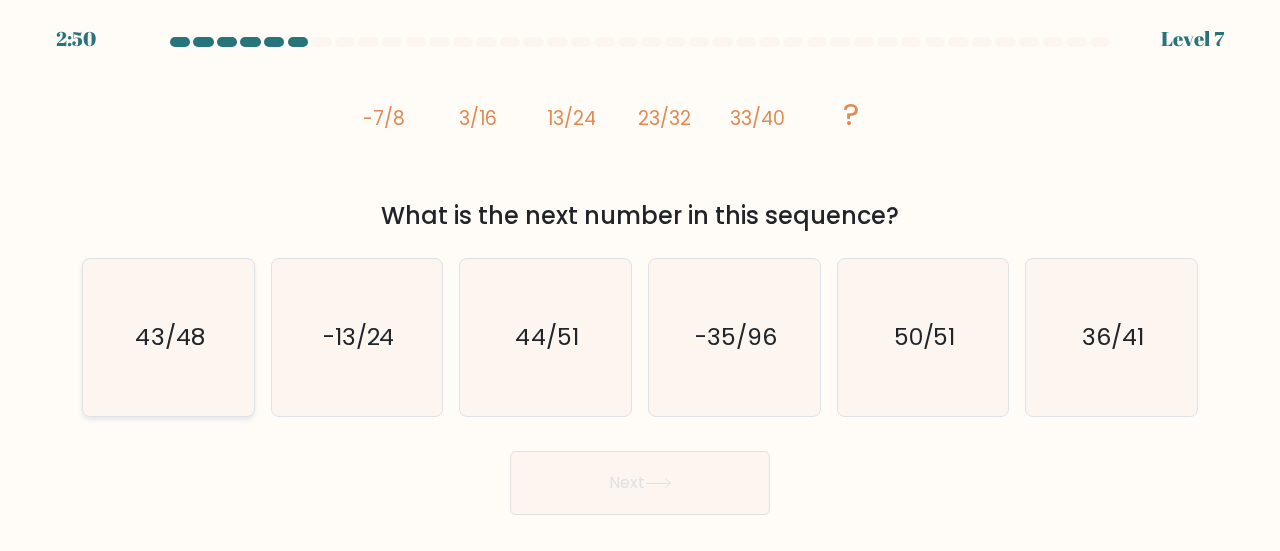 click on "43/48" 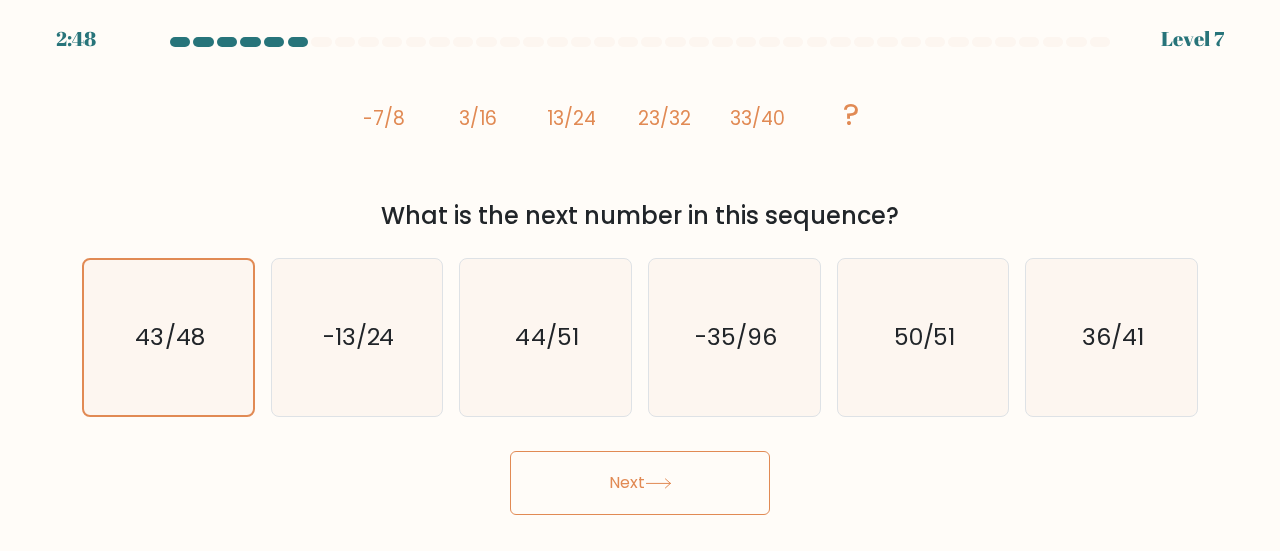 click on "Next" at bounding box center (640, 483) 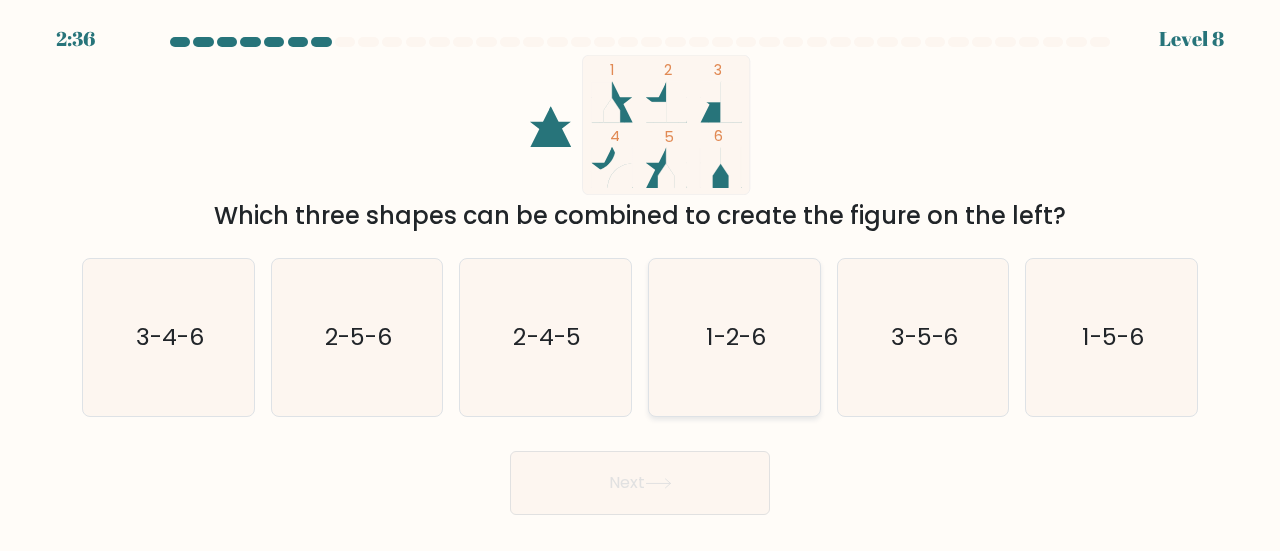 click on "1-2-6" 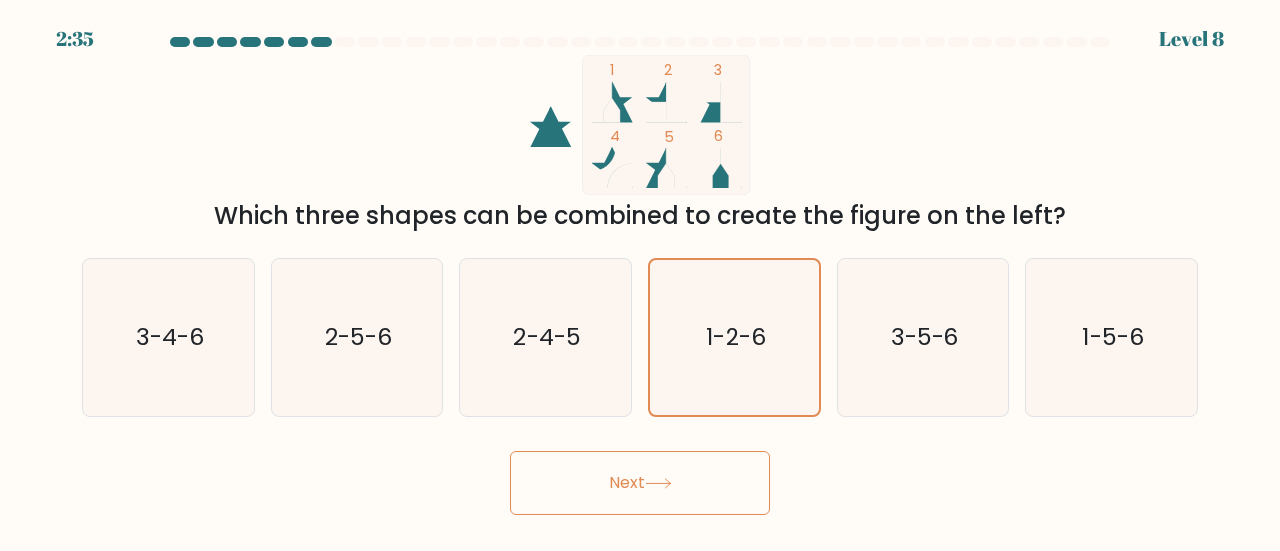 click on "Next" at bounding box center [640, 483] 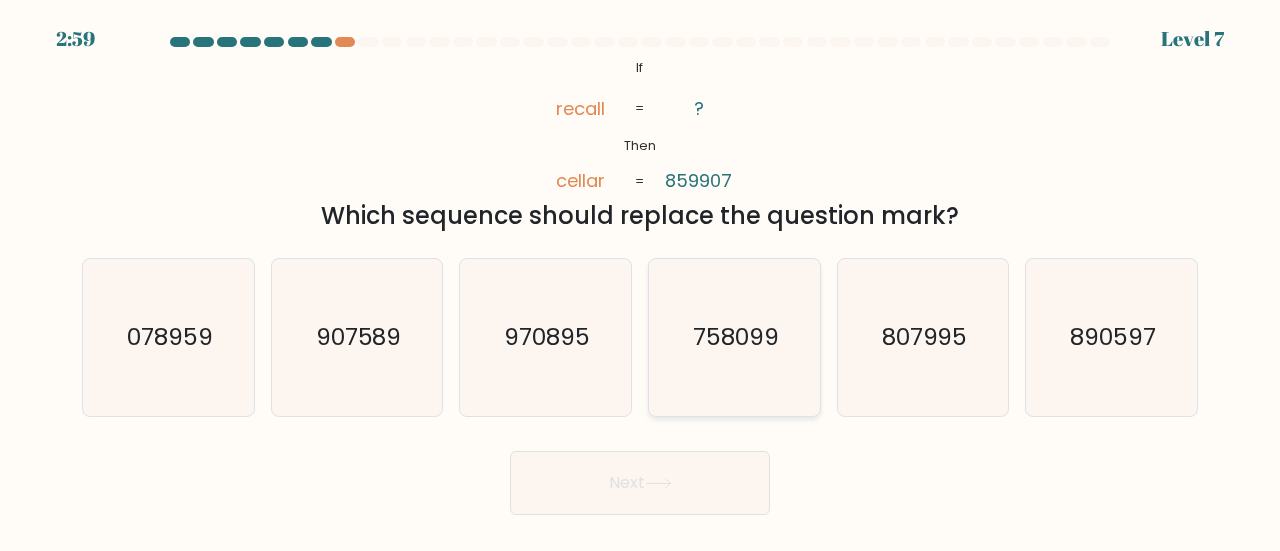 click on "758099" 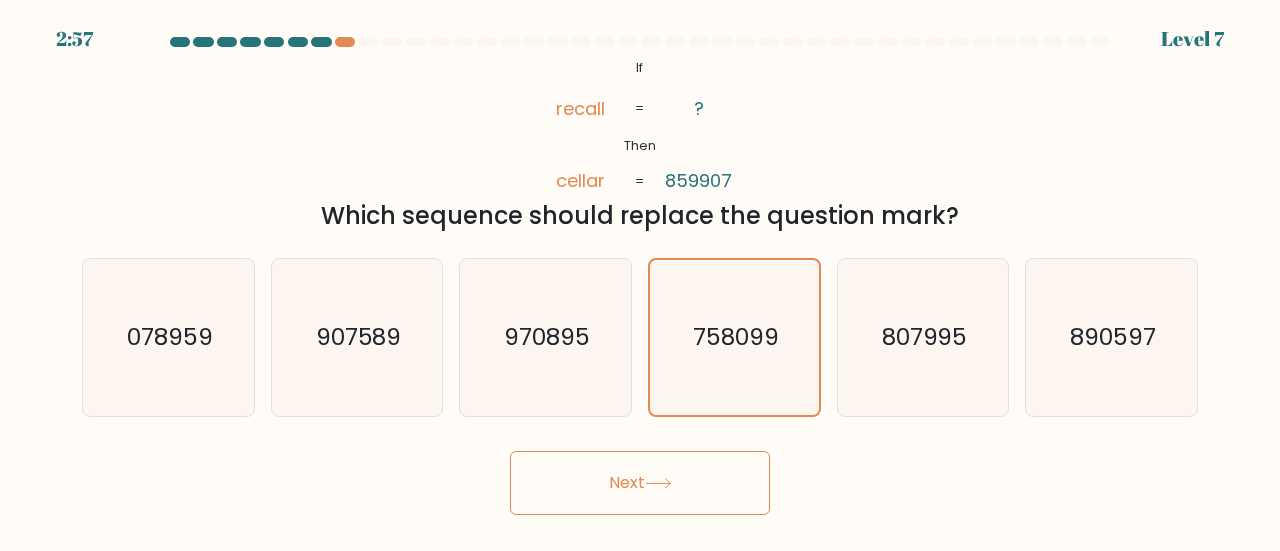 click on "Next" at bounding box center [640, 483] 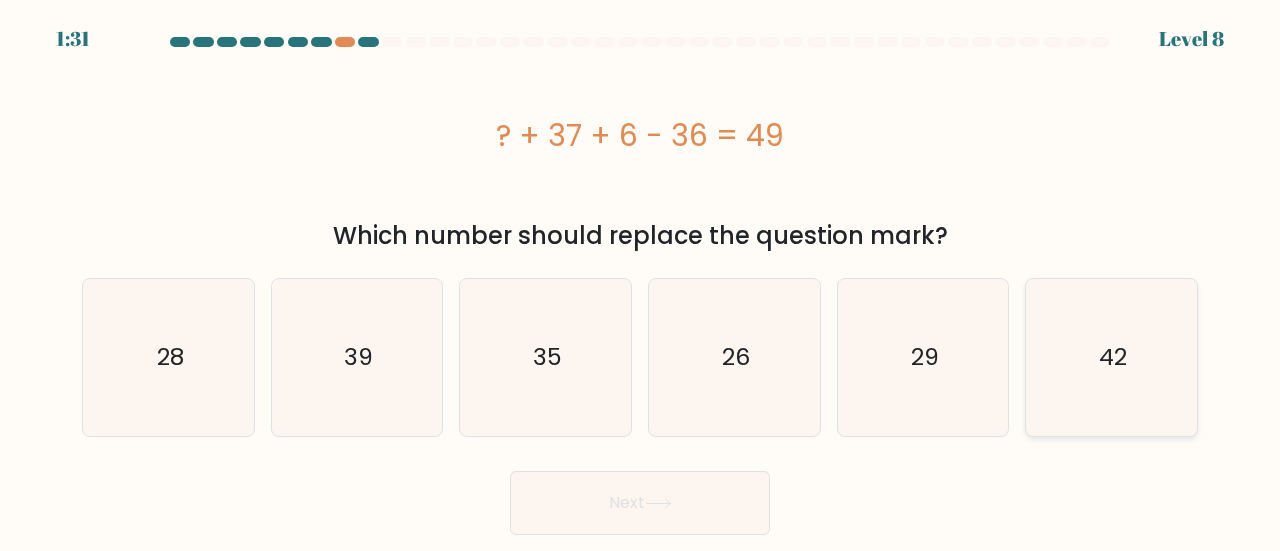 click on "42" 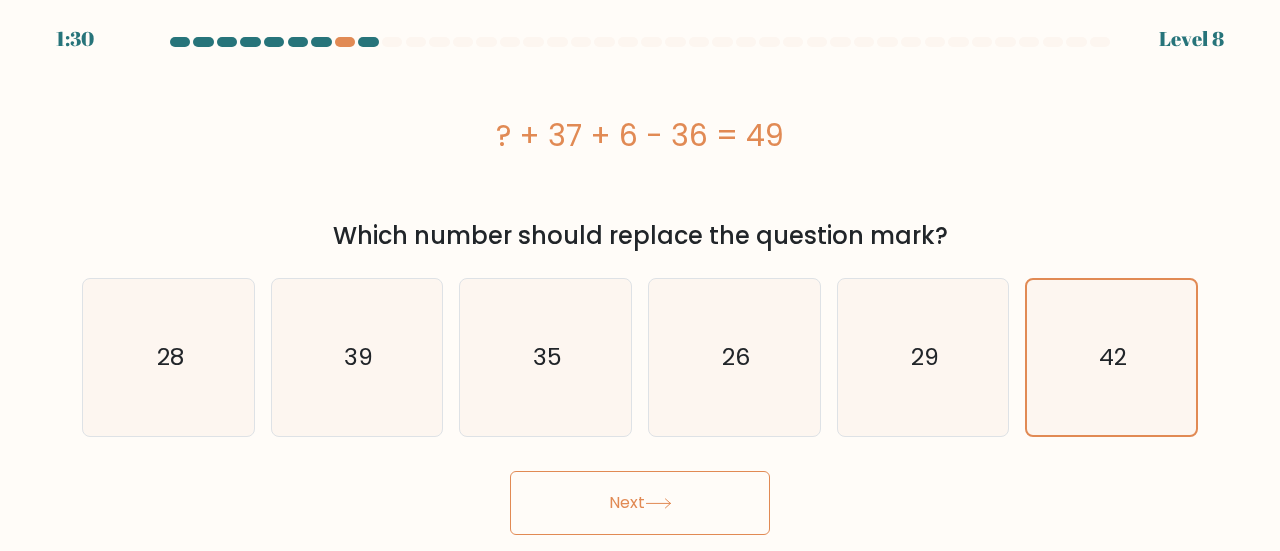 click on "Next" at bounding box center [640, 503] 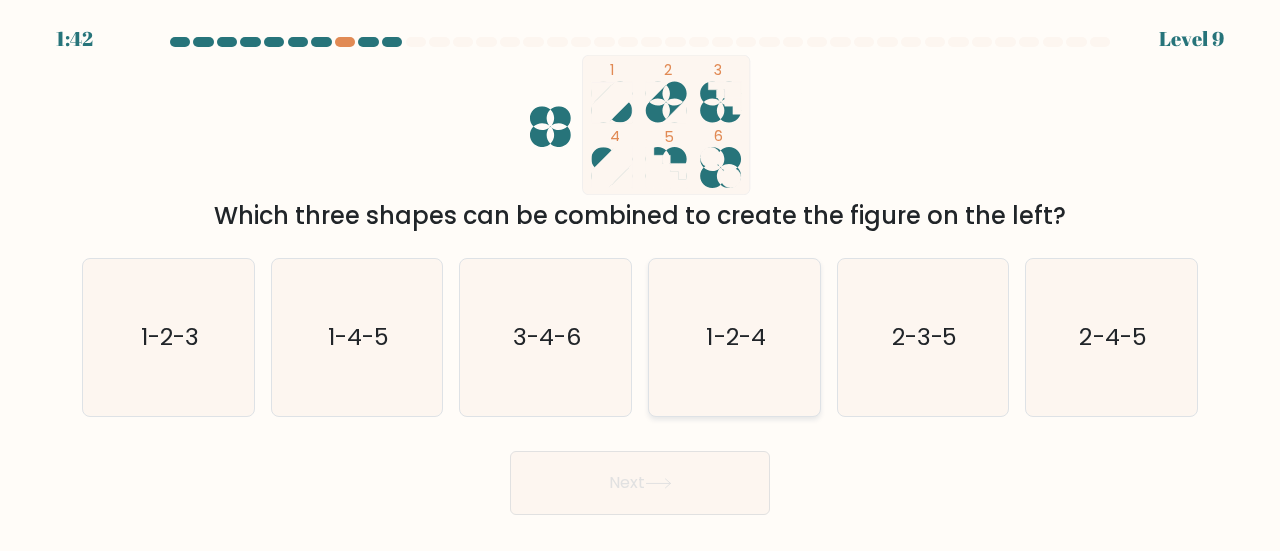 click on "1-2-4" 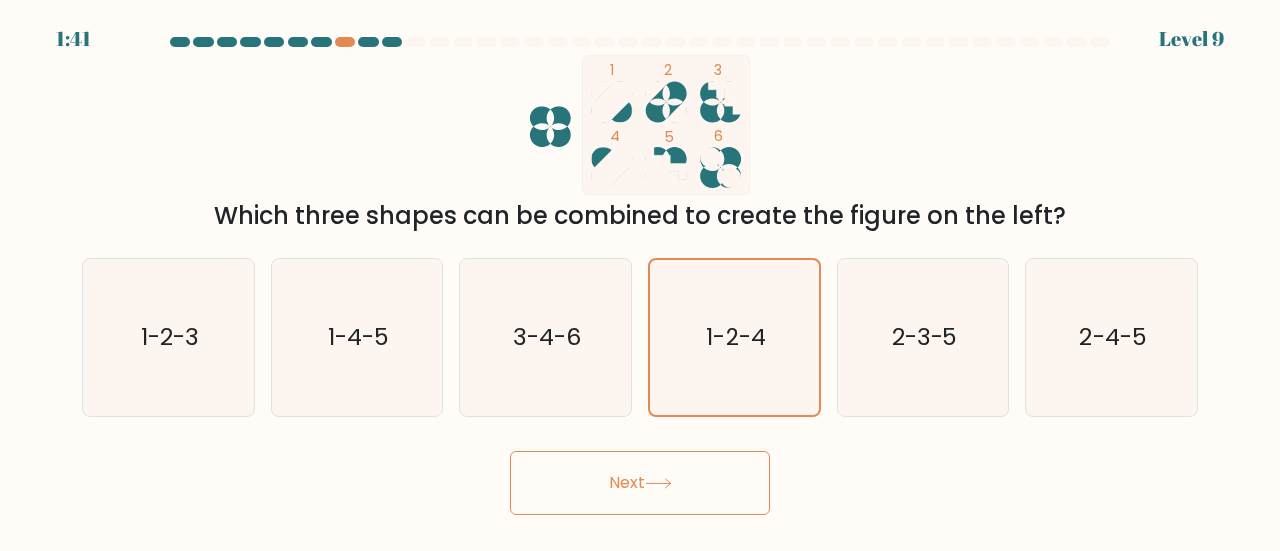 click on "Next" at bounding box center (640, 483) 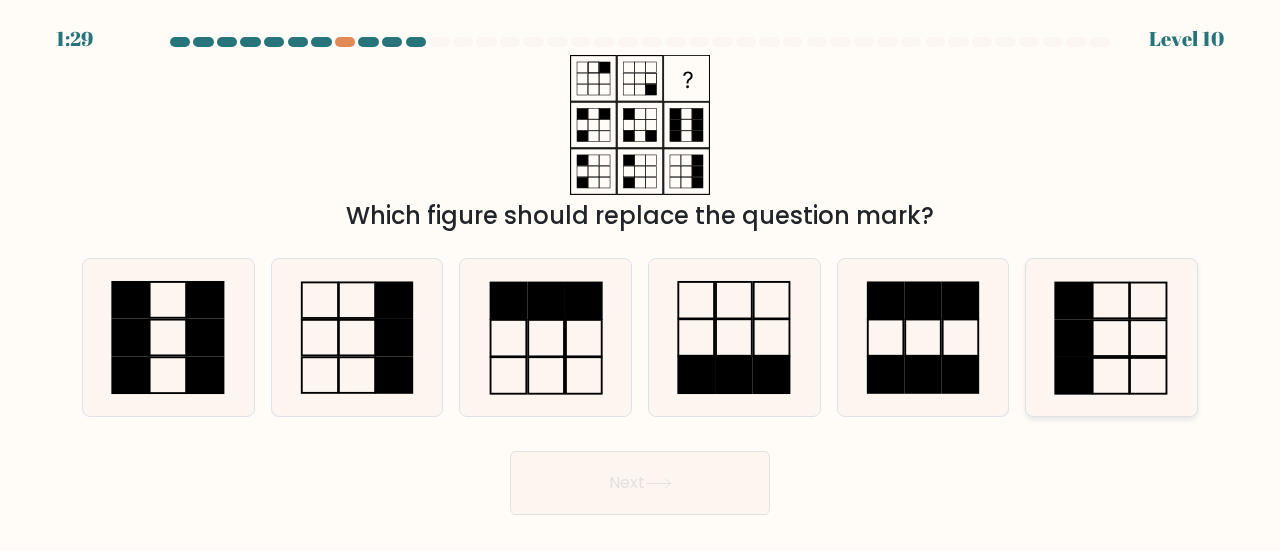 click 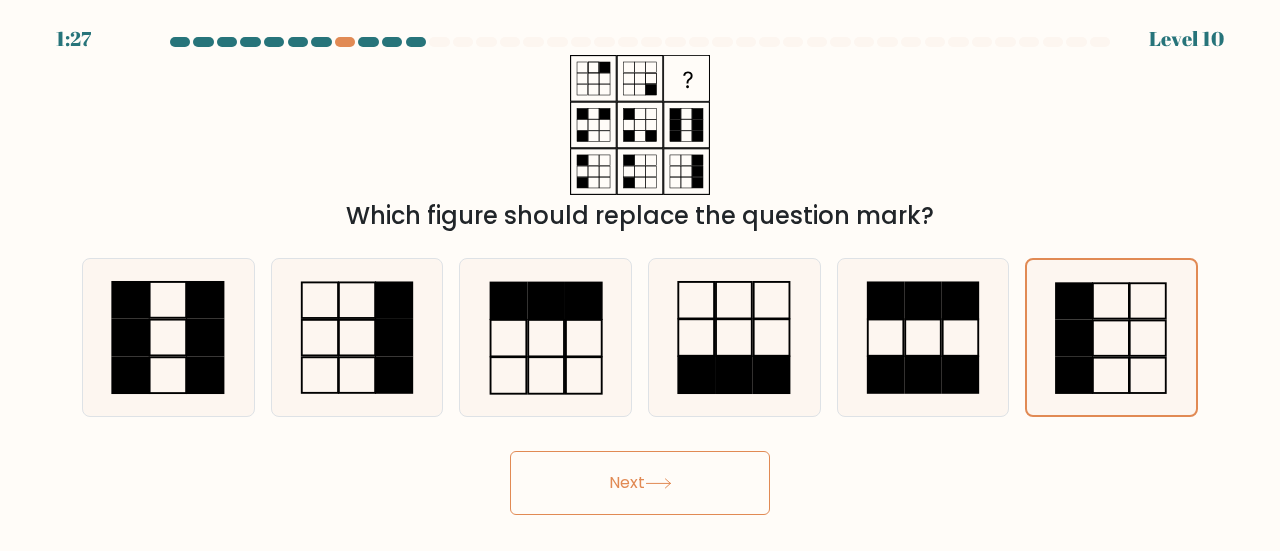 click on "Next" at bounding box center (640, 483) 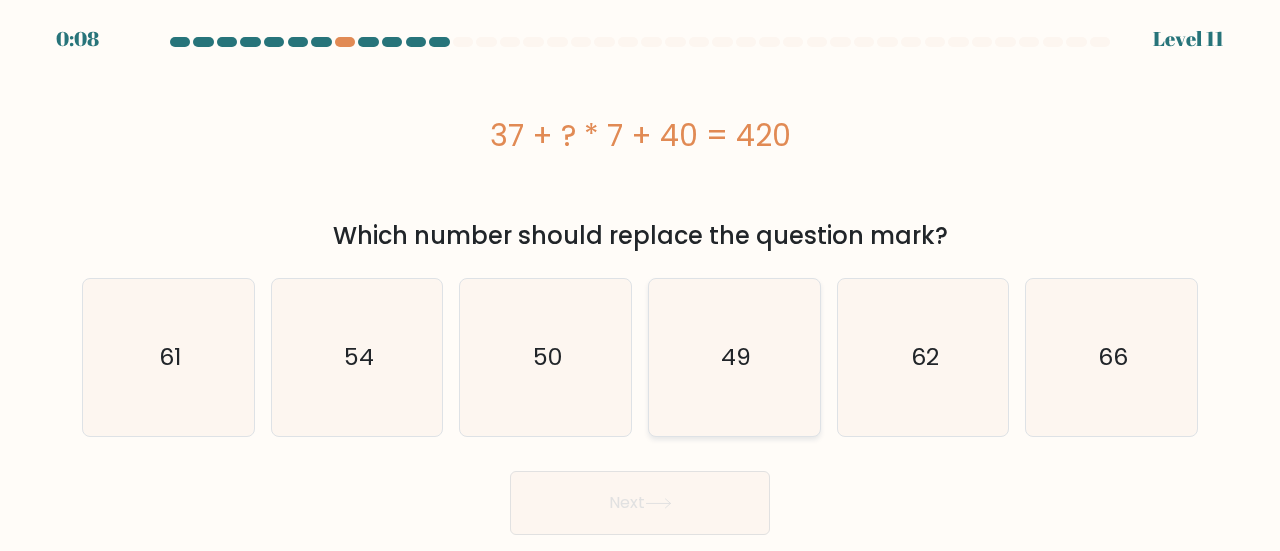 click on "49" 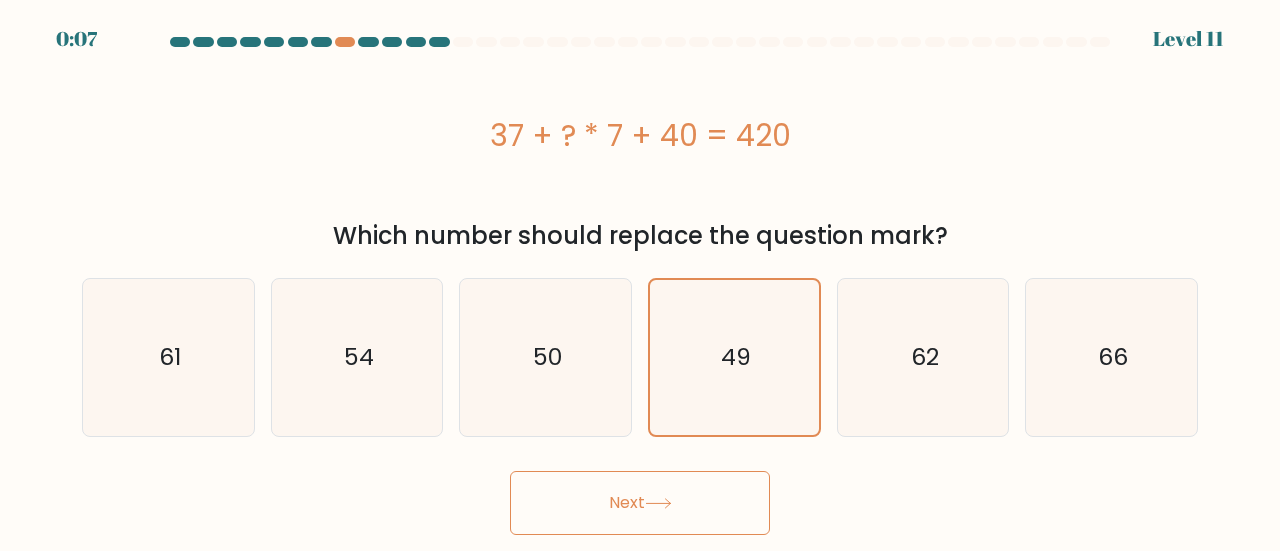 click on "Next" at bounding box center [640, 503] 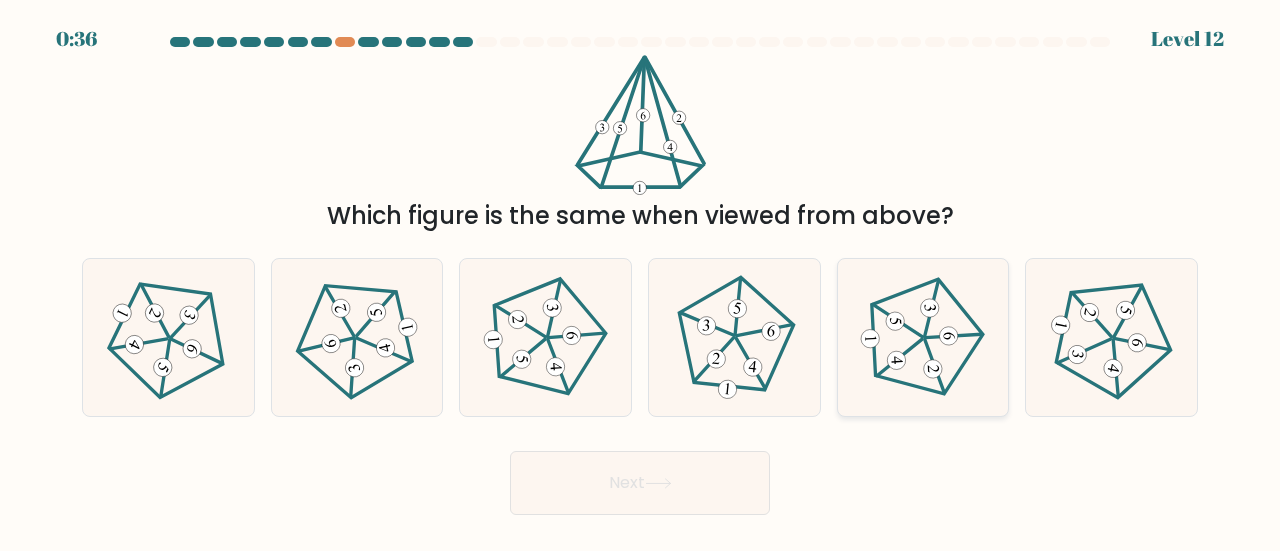 click 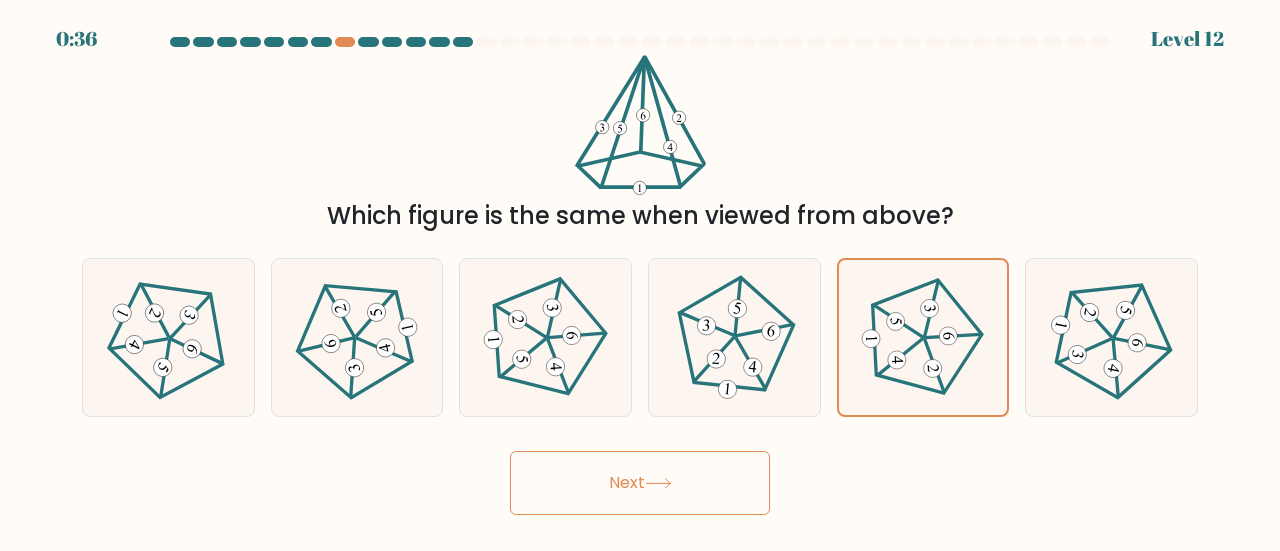 click on "Next" at bounding box center [640, 483] 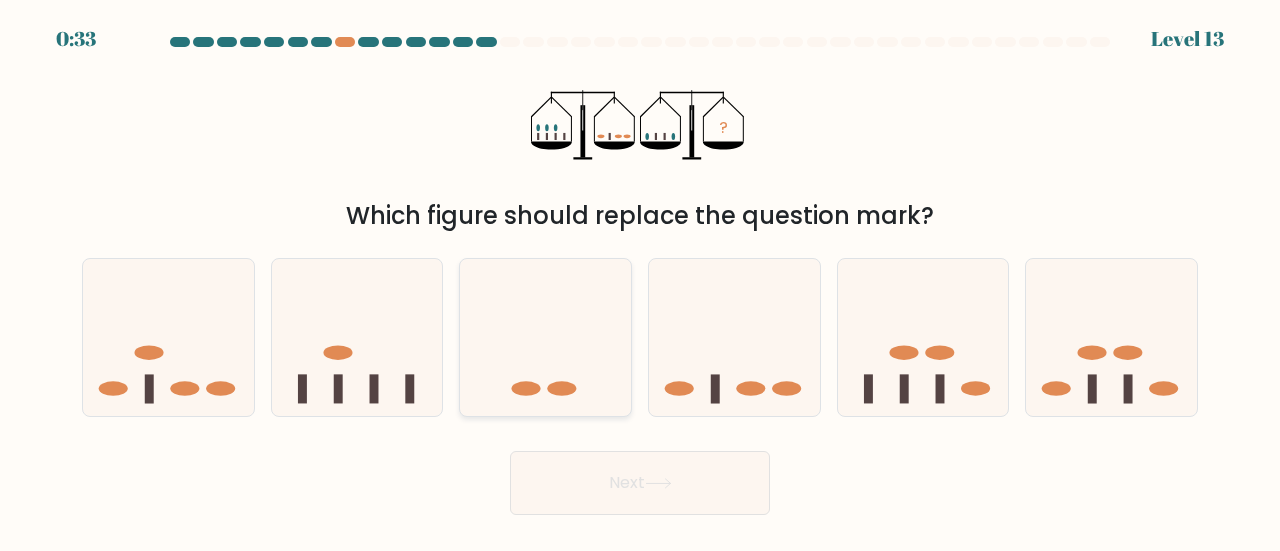 click 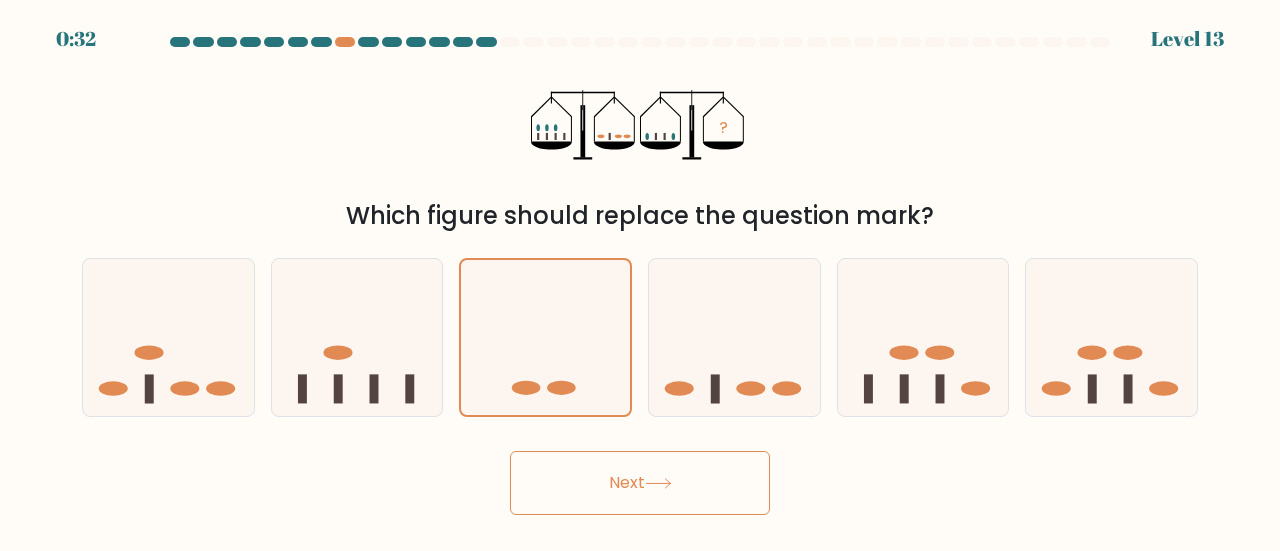 click on "Next" at bounding box center [640, 483] 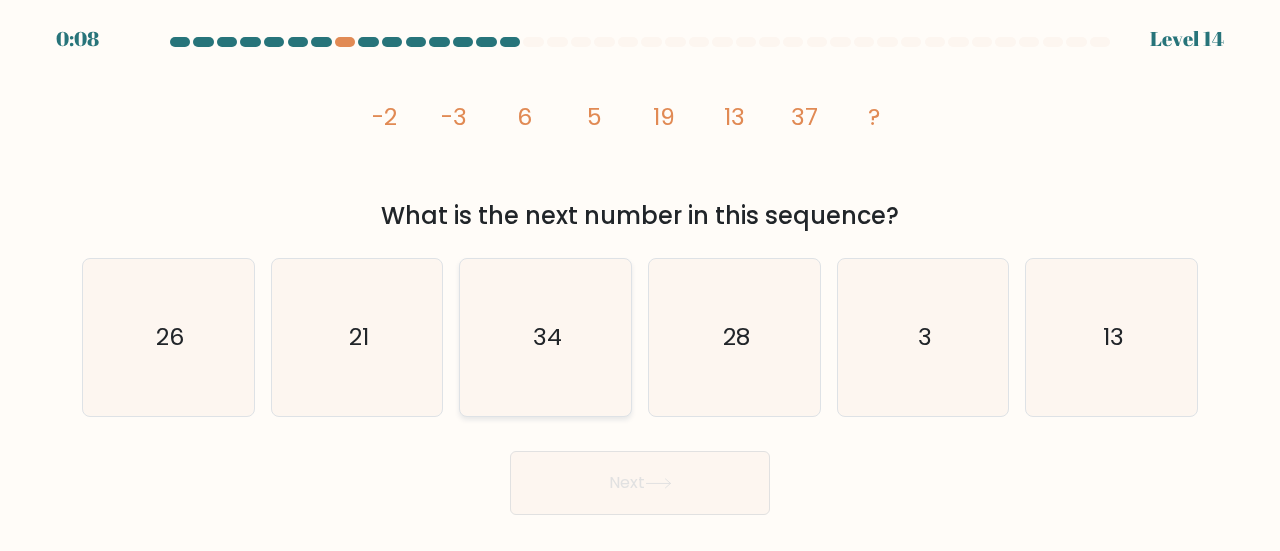 click on "34" 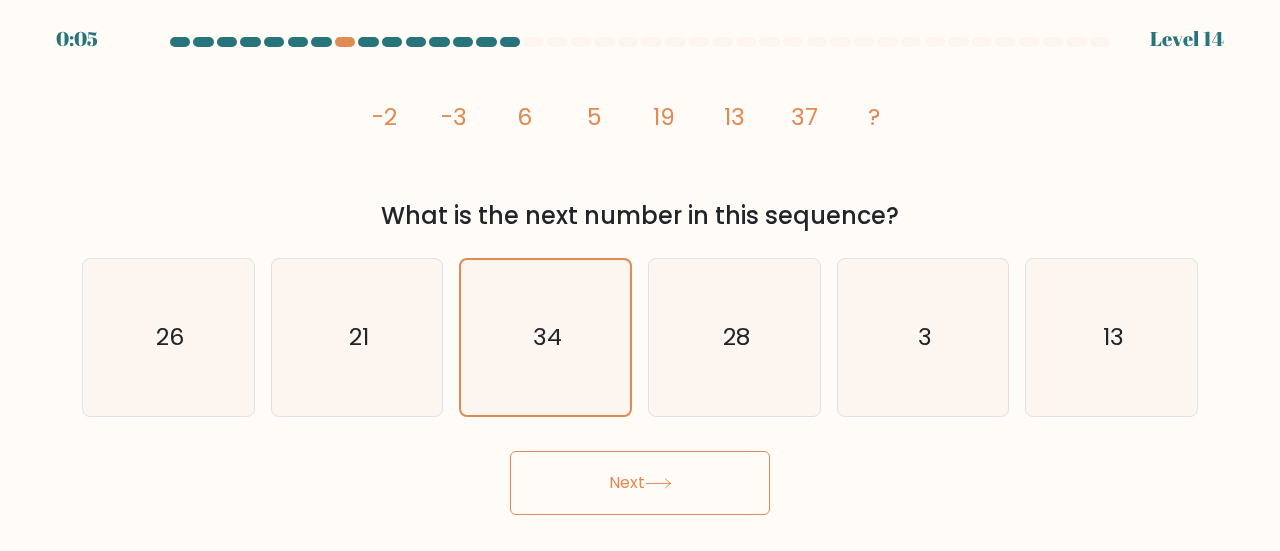 click on "Next" at bounding box center (640, 483) 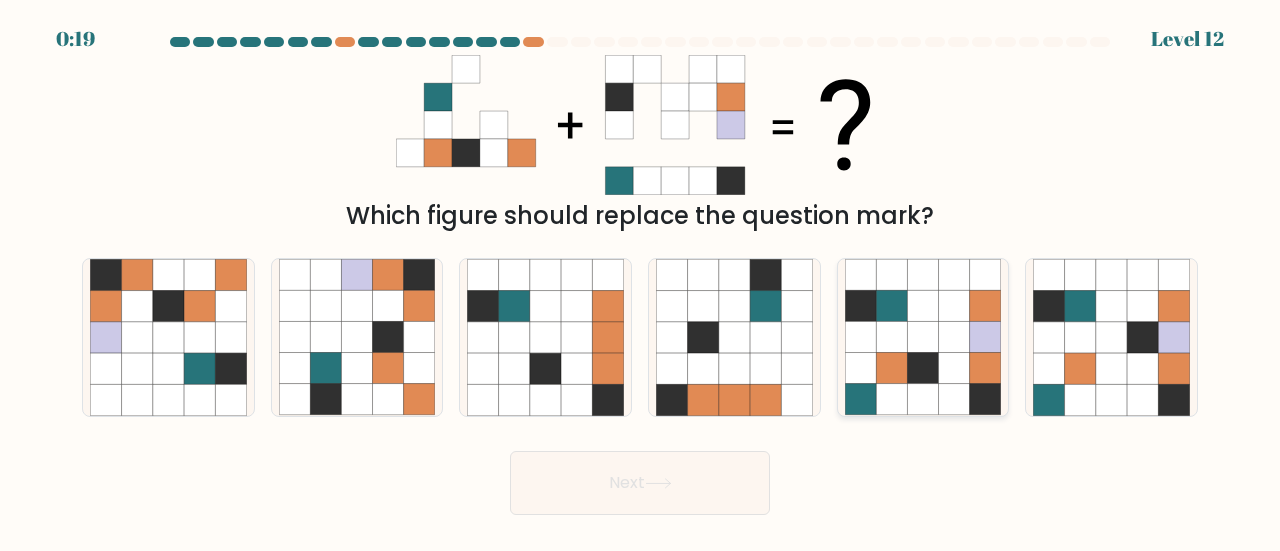 click 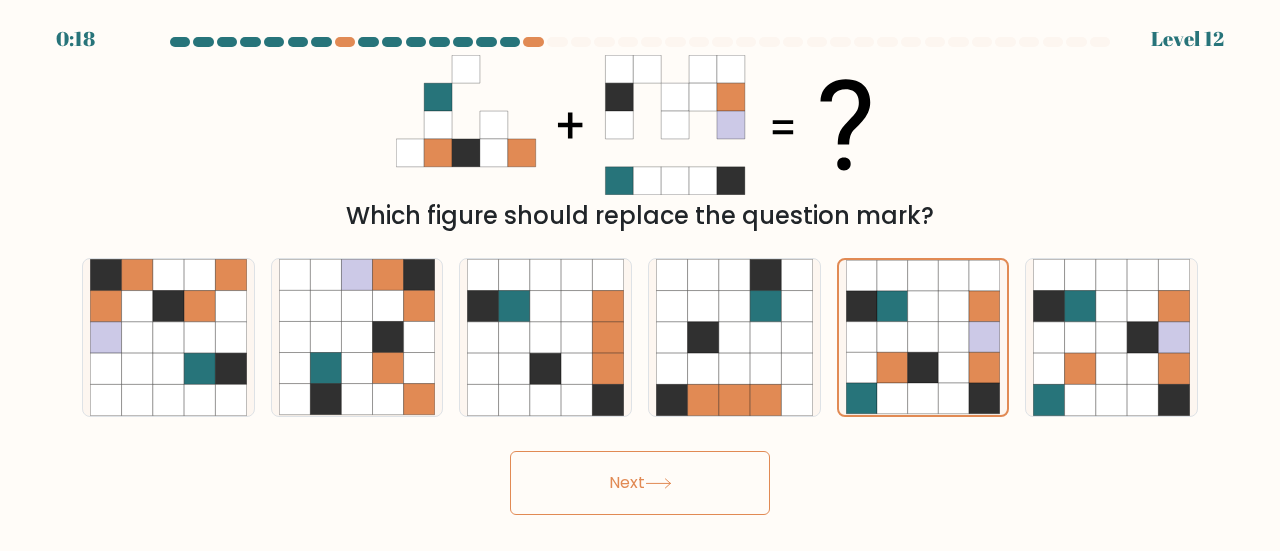 click on "Next" at bounding box center (640, 483) 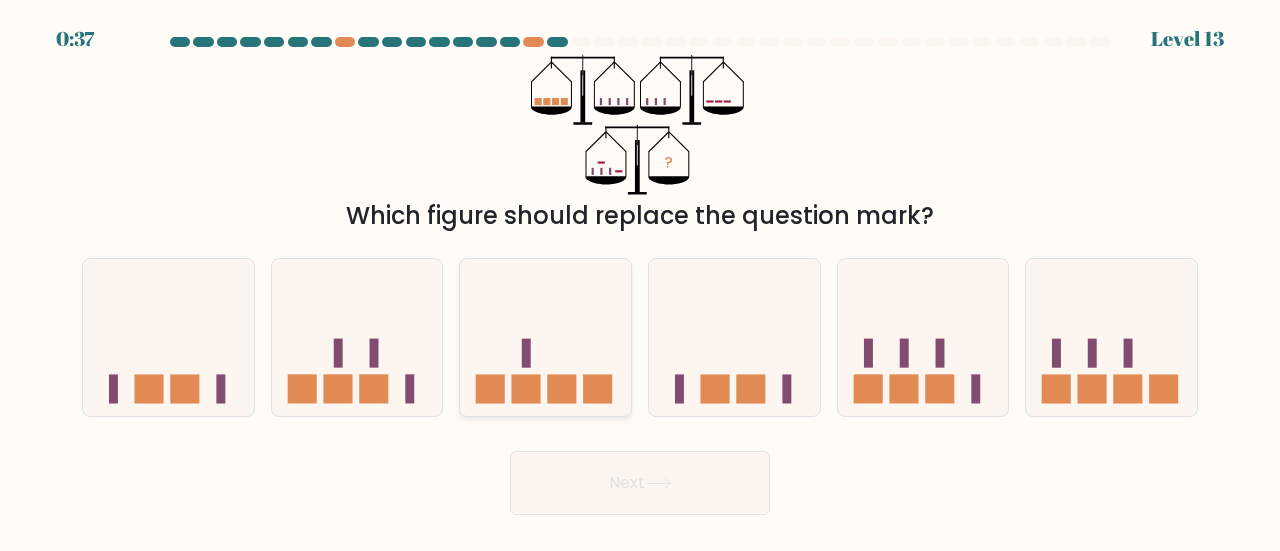 click 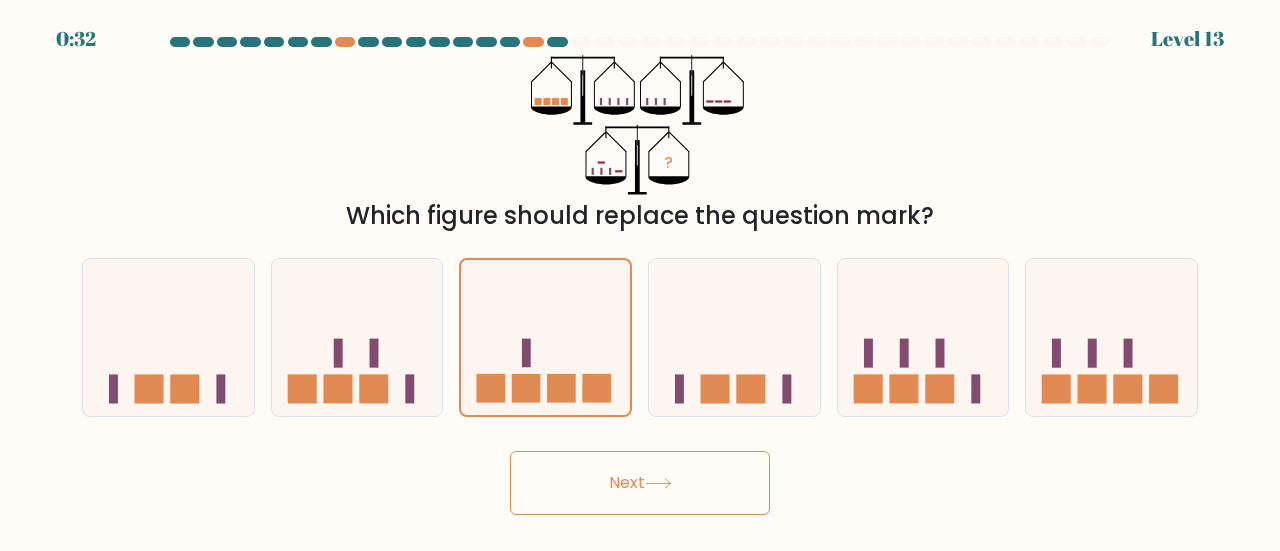 click 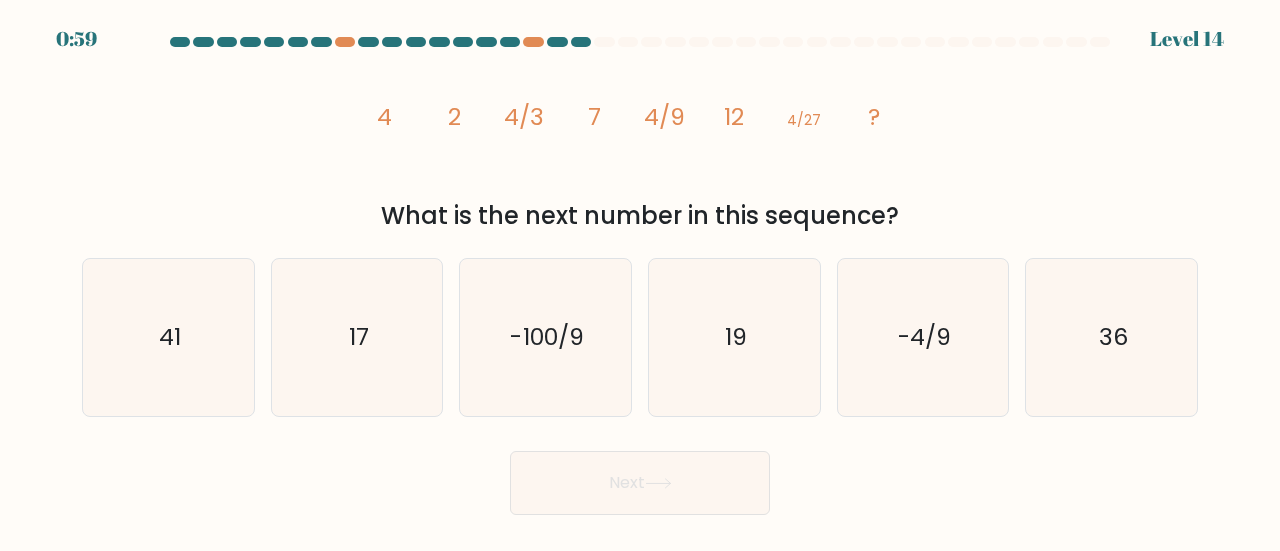 drag, startPoint x: 71, startPoint y: 39, endPoint x: 117, endPoint y: 48, distance: 46.872166 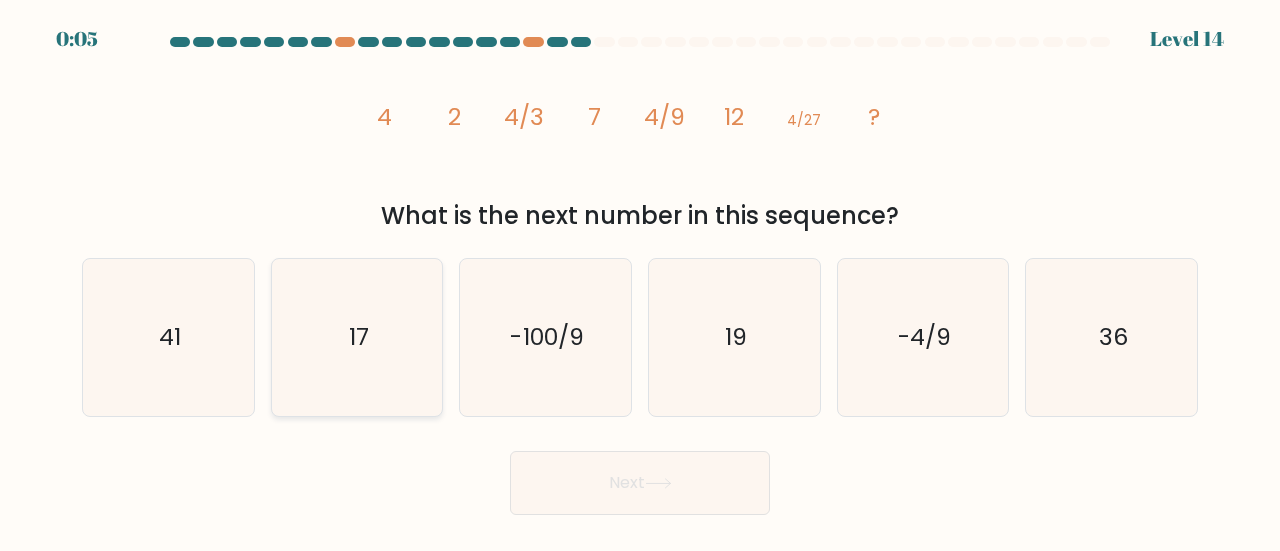 click on "17" 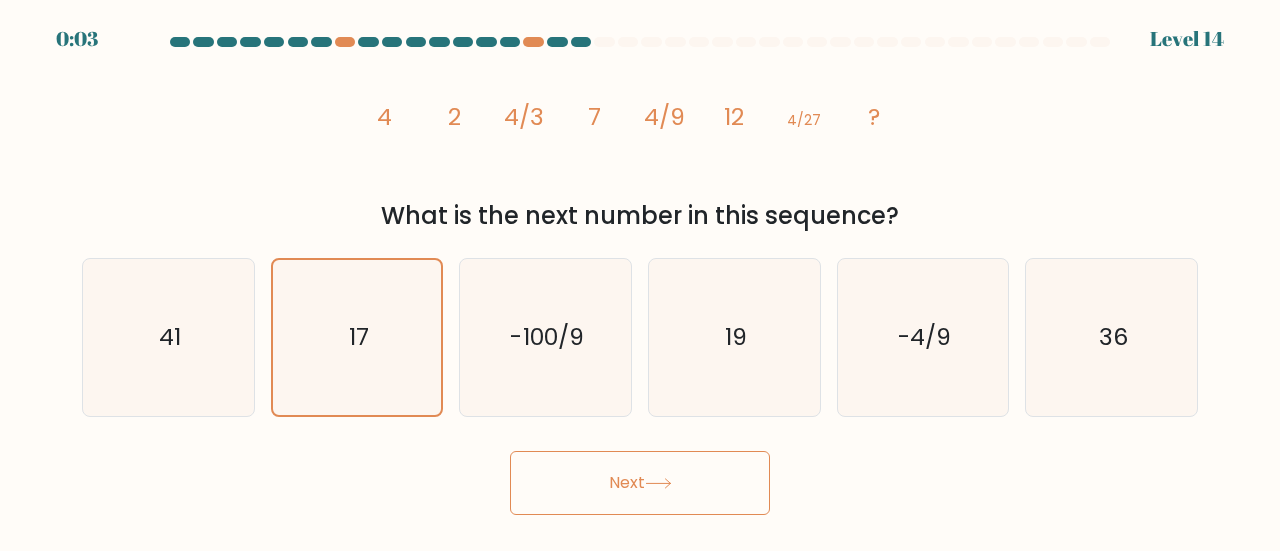 click 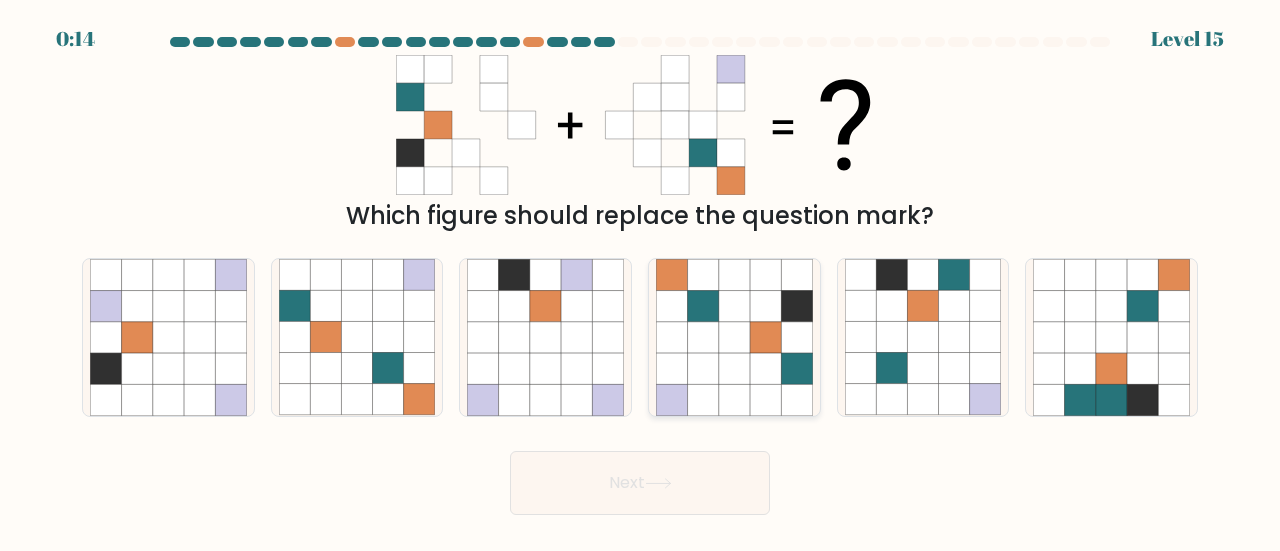 click 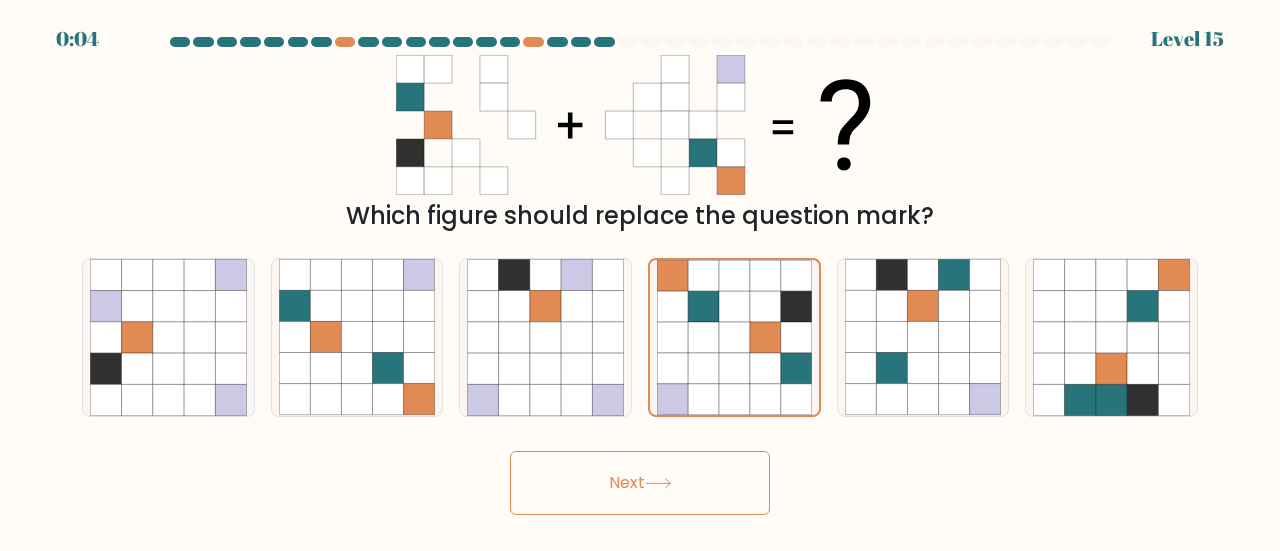 click on "Next" at bounding box center (640, 483) 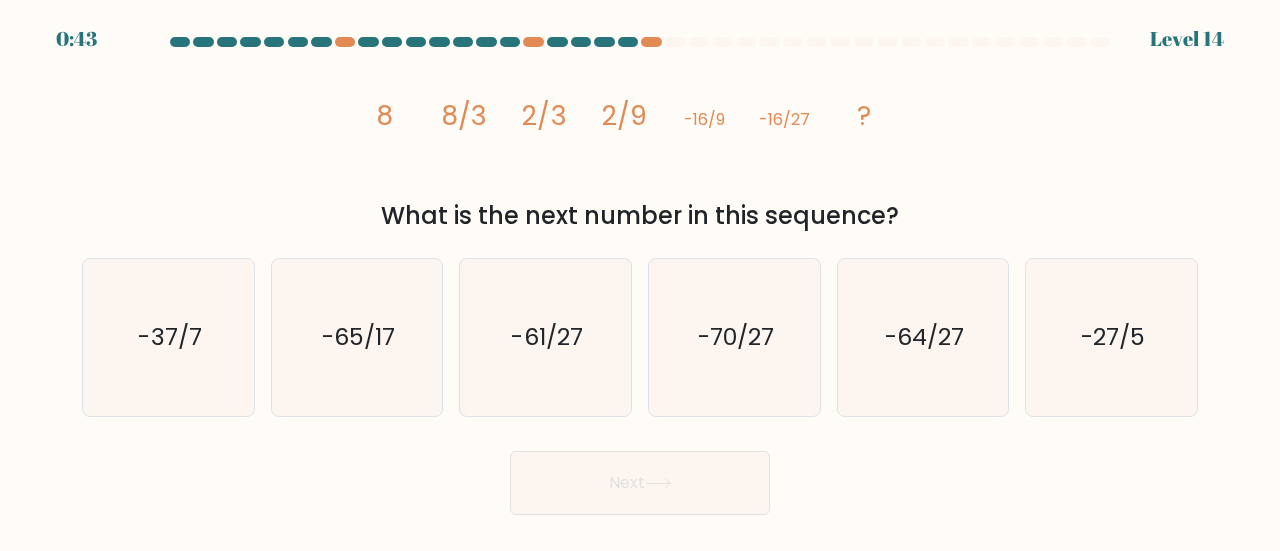 scroll, scrollTop: 0, scrollLeft: 0, axis: both 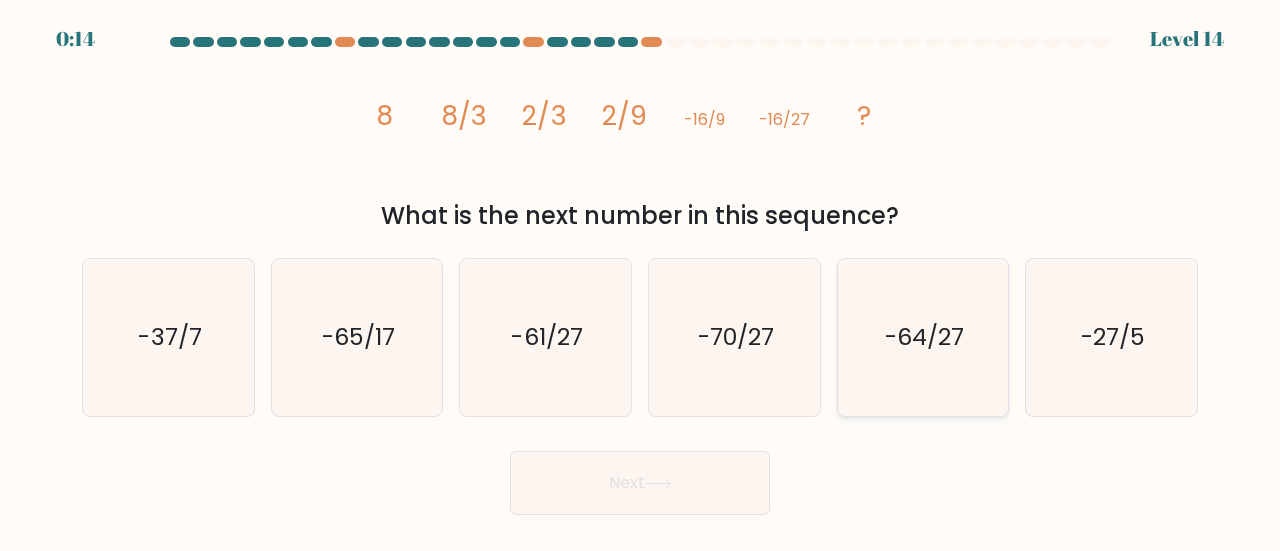 click on "-64/27" 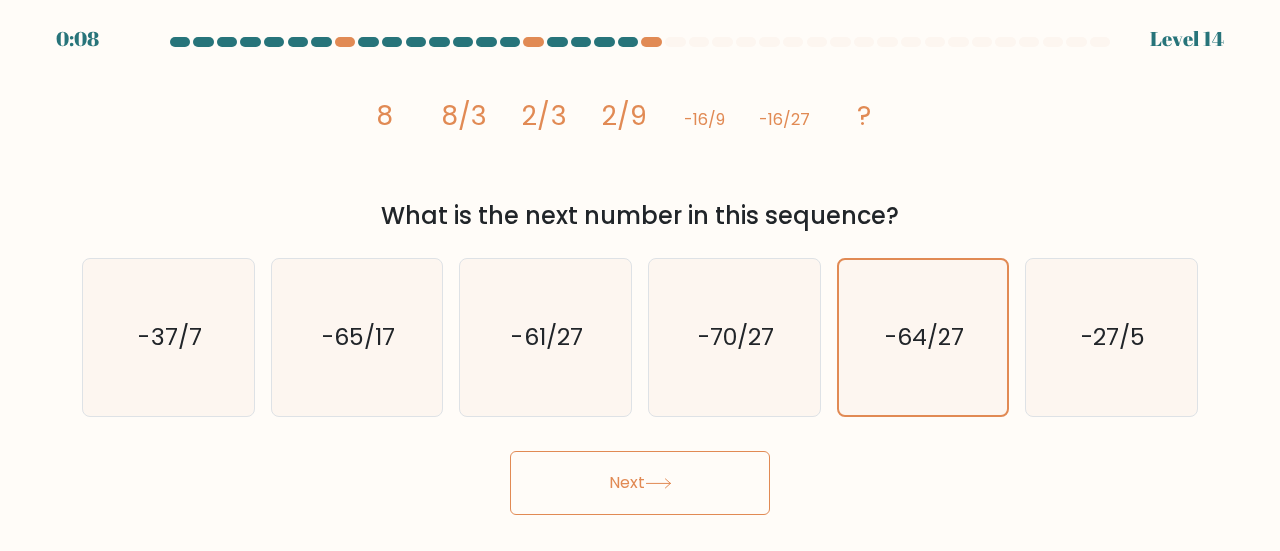 click on "Next" at bounding box center (640, 483) 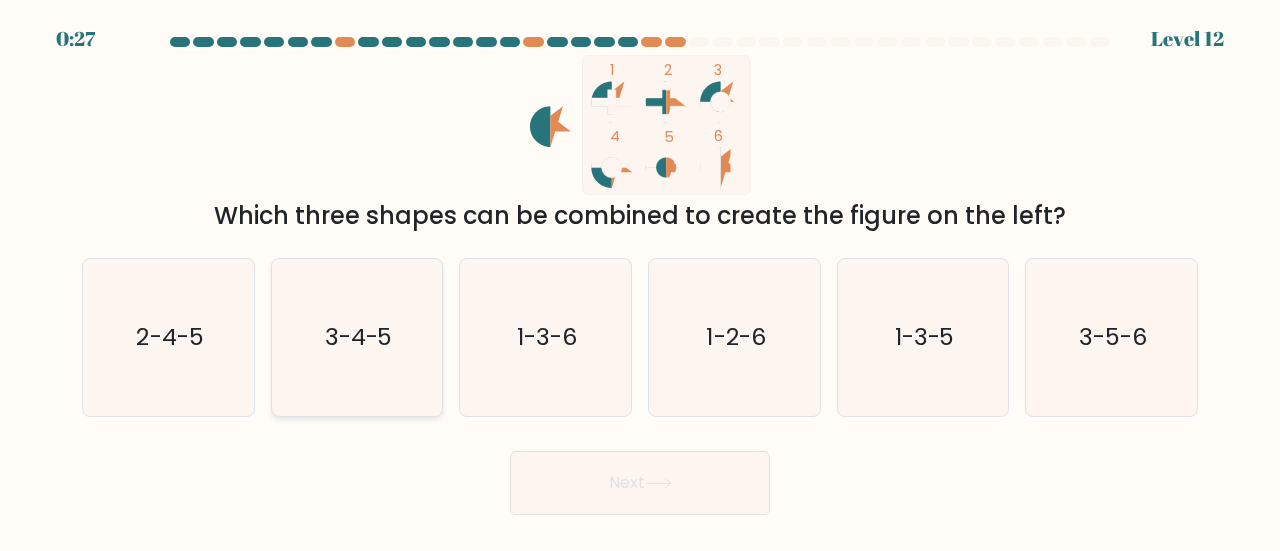 click on "3-4-5" 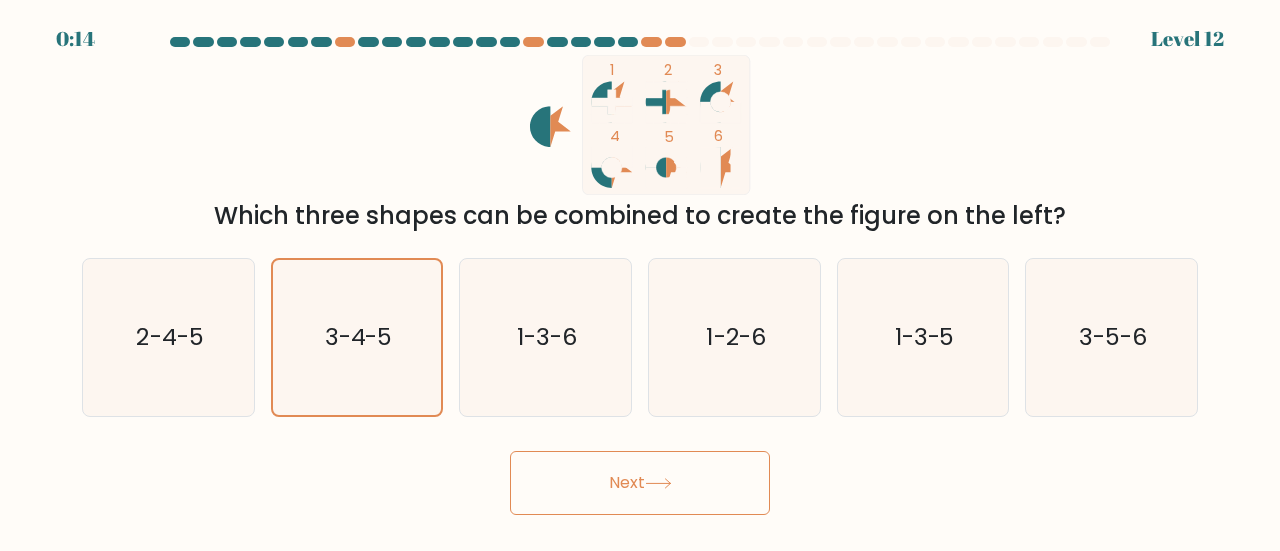 click on "Next" at bounding box center (640, 483) 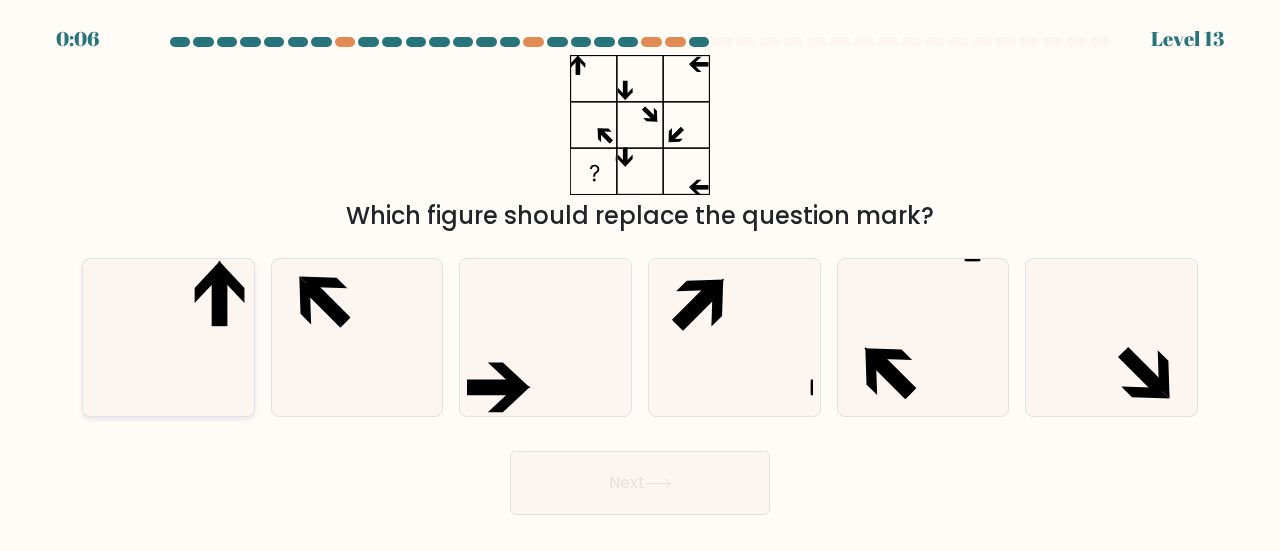 click 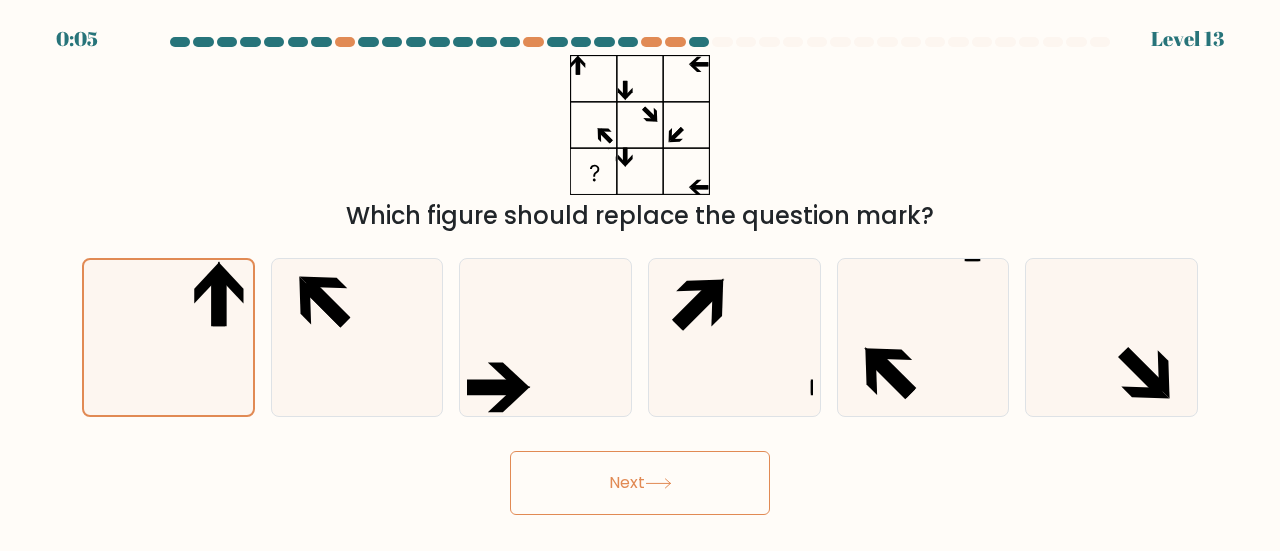 click on "Next" at bounding box center (640, 483) 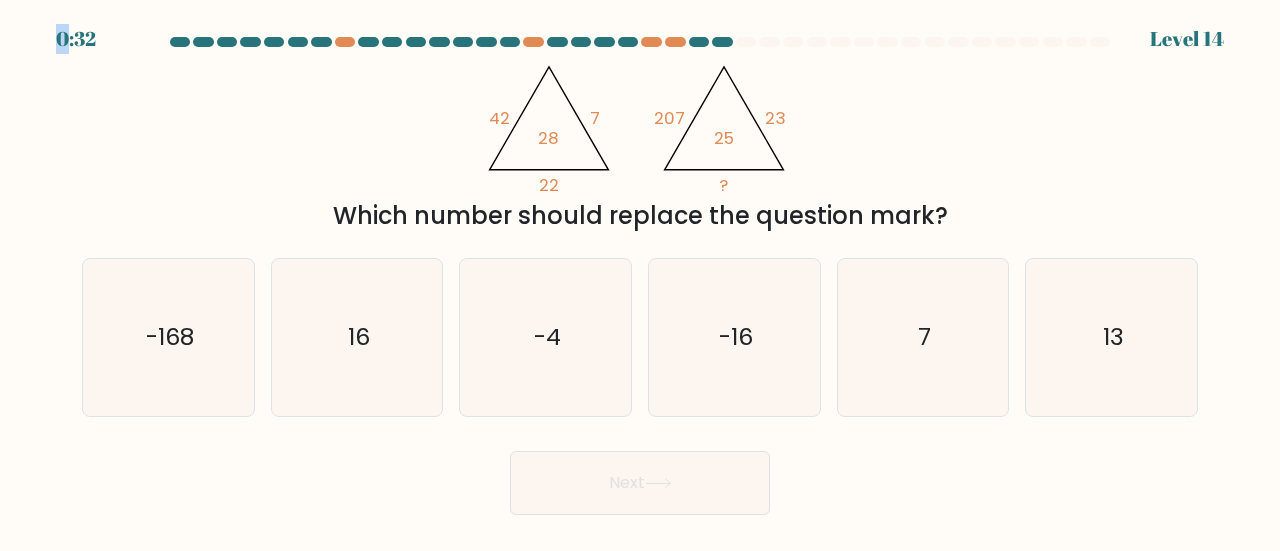 drag, startPoint x: 66, startPoint y: 35, endPoint x: 138, endPoint y: 35, distance: 72 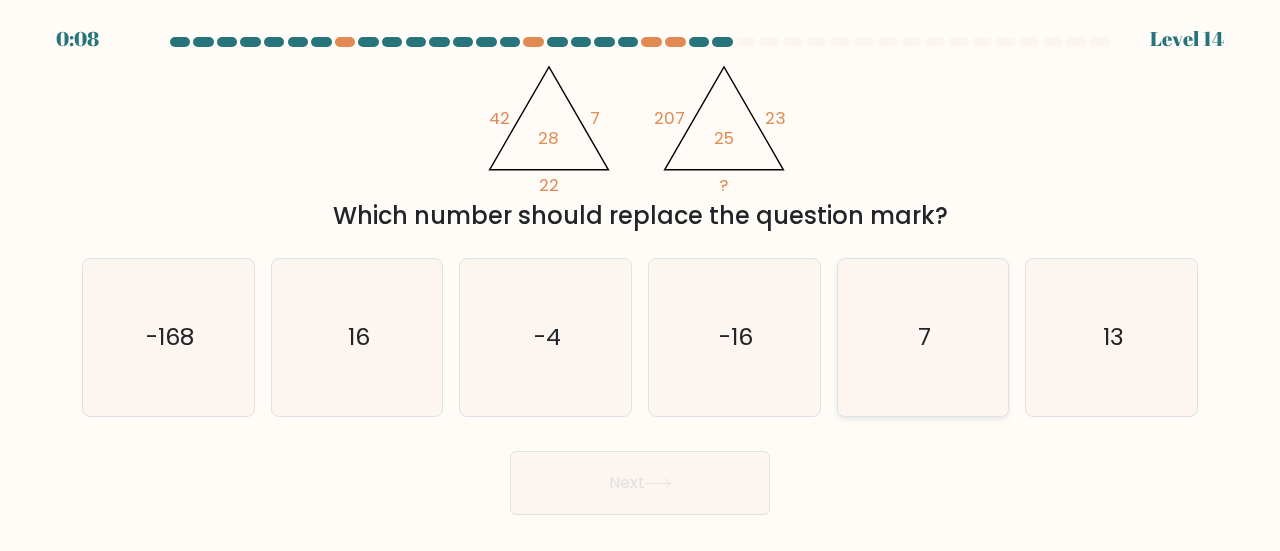 click on "7" 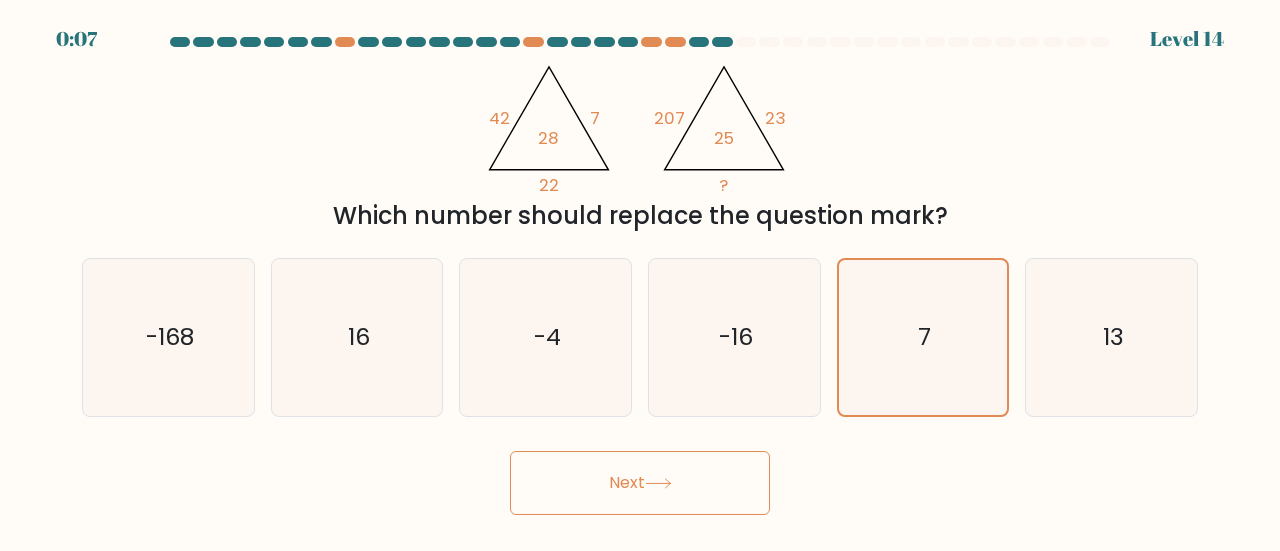 click on "Next" at bounding box center (640, 483) 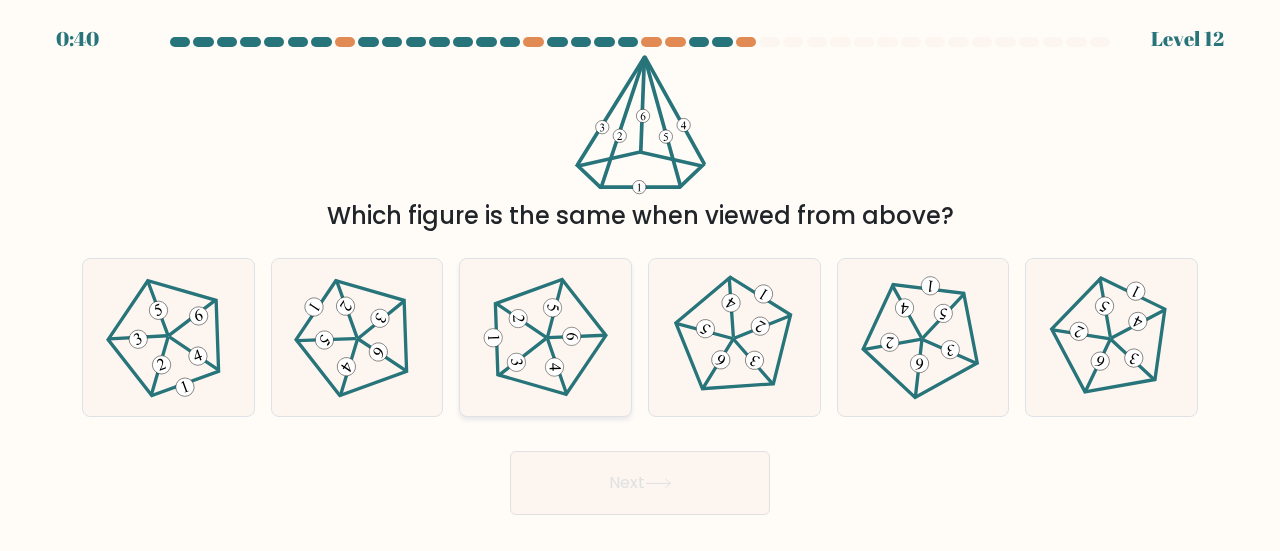 click 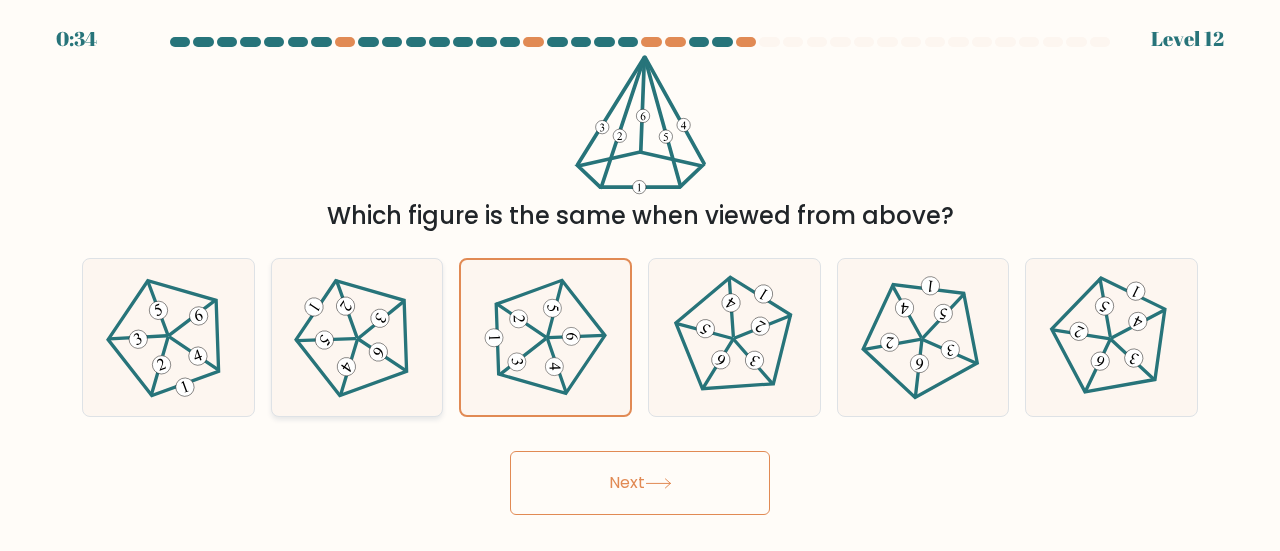 click 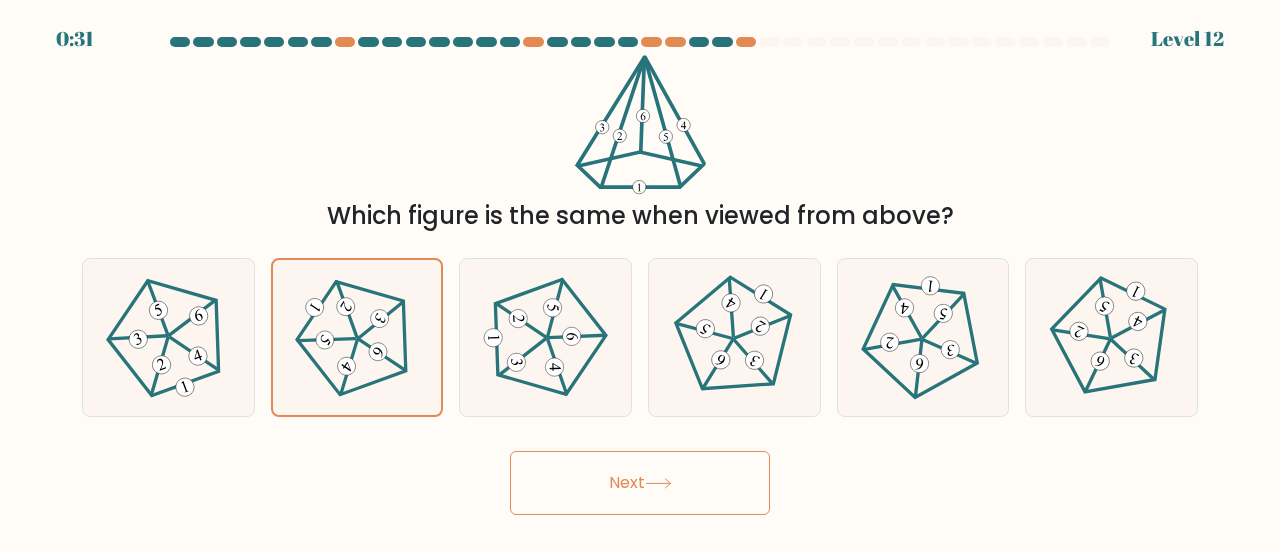 click on "Next" at bounding box center [640, 483] 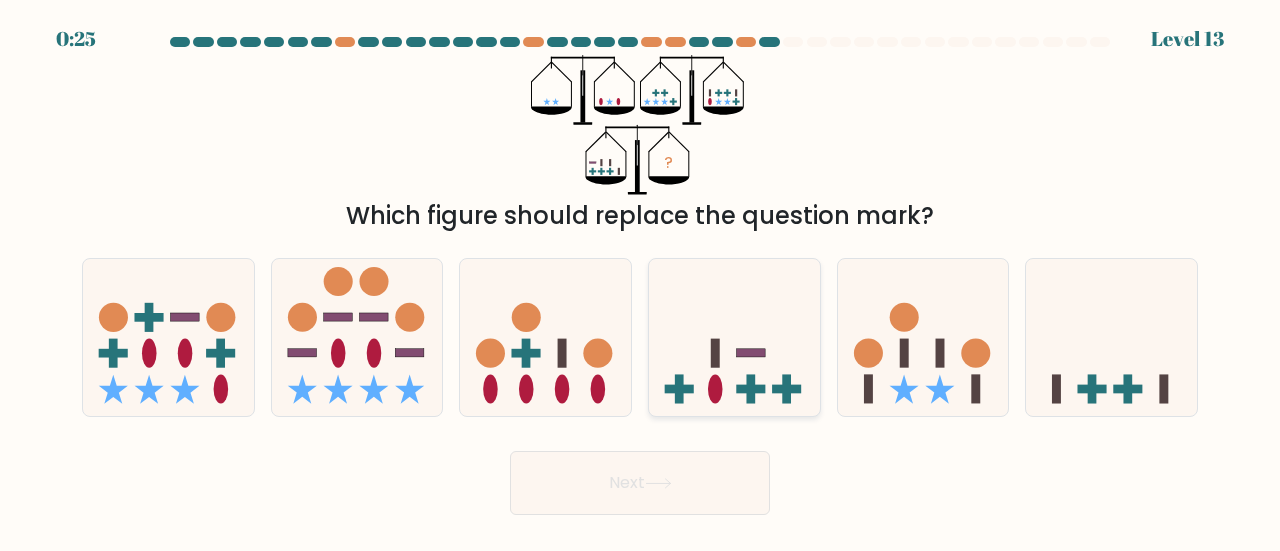 click 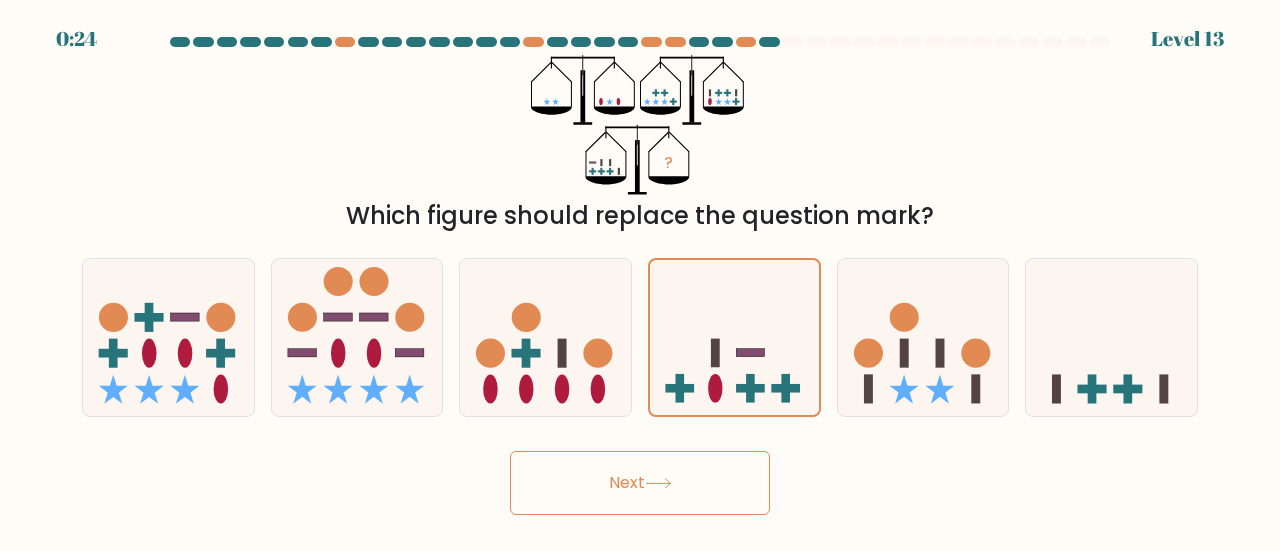 click on "Next" at bounding box center (640, 483) 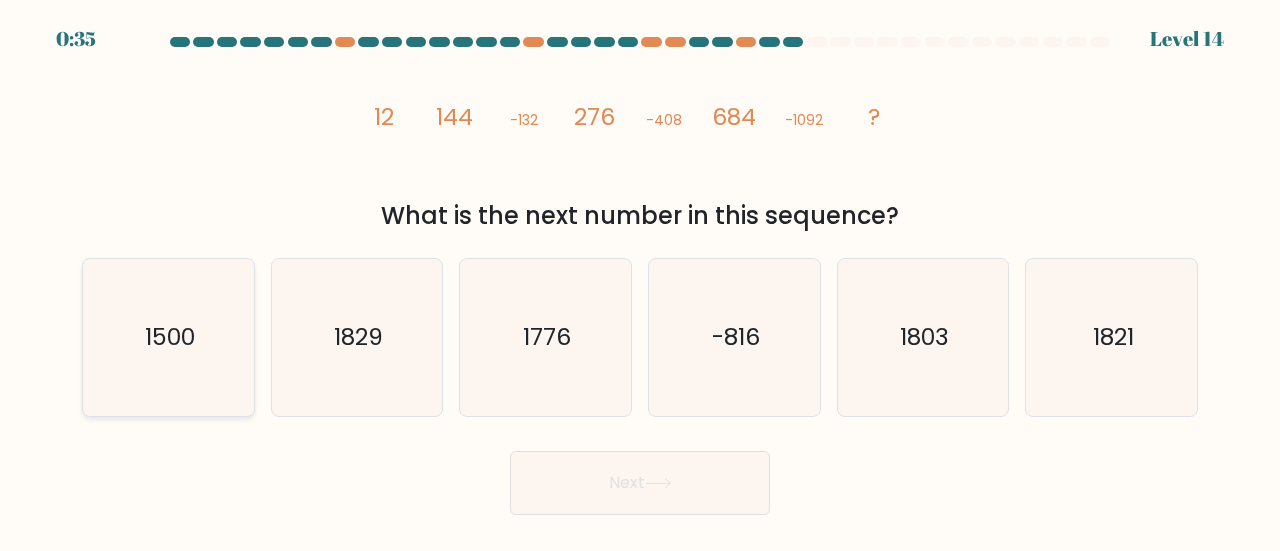 click on "1500" 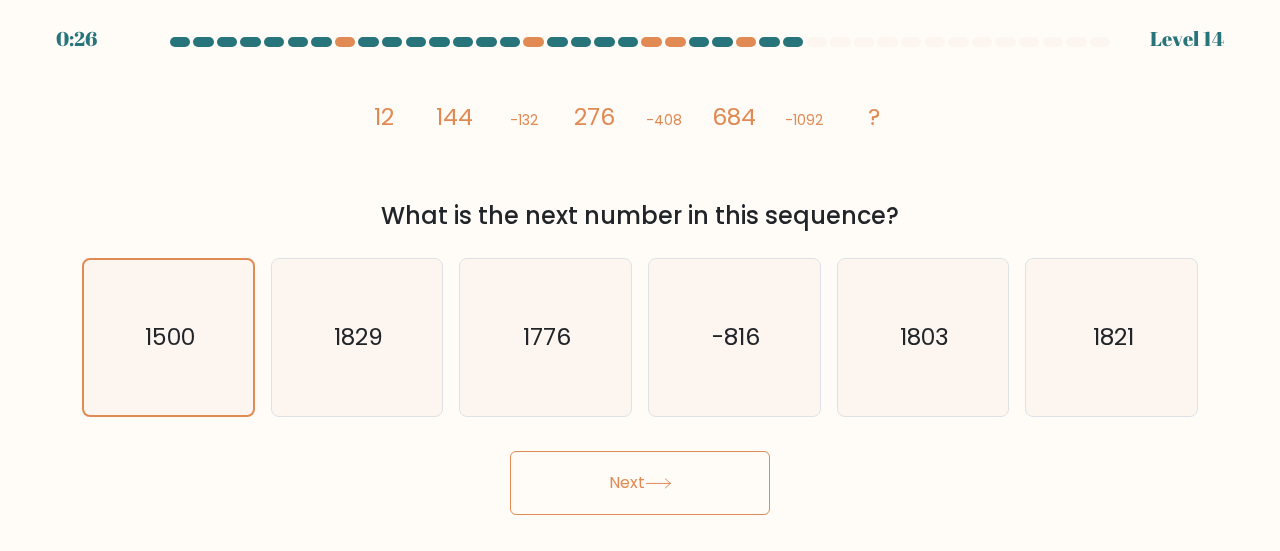 click 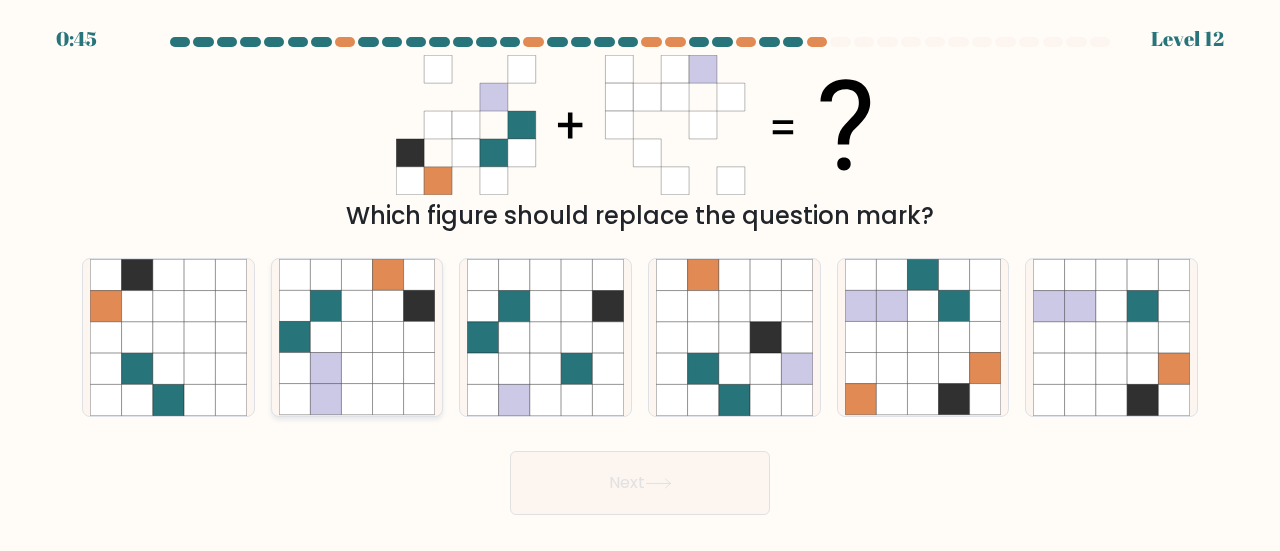 click 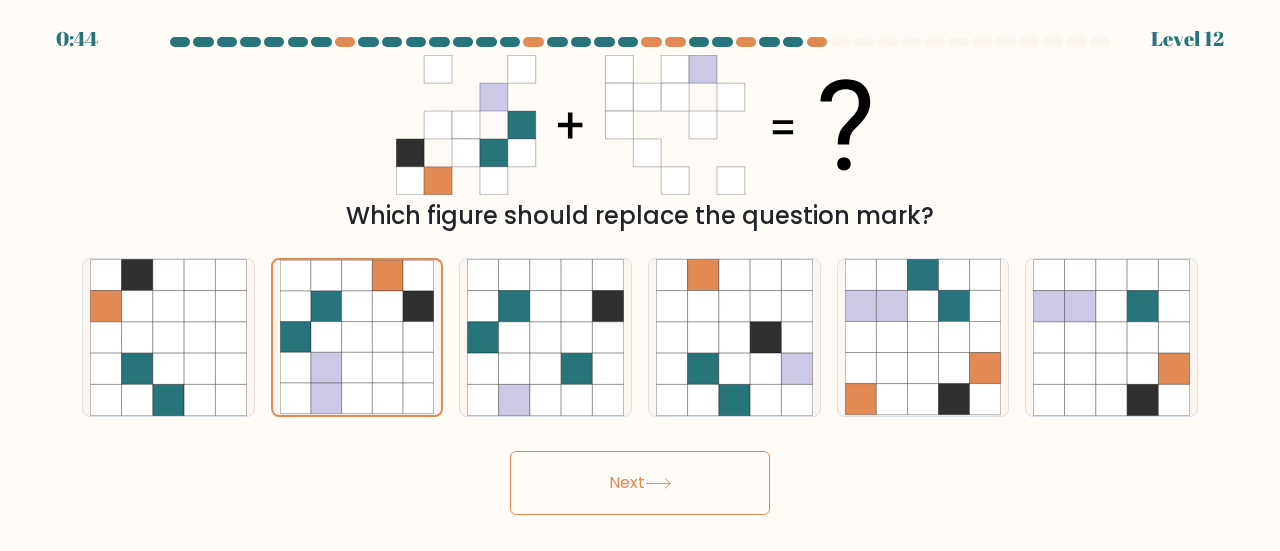 click on "Next" at bounding box center (640, 483) 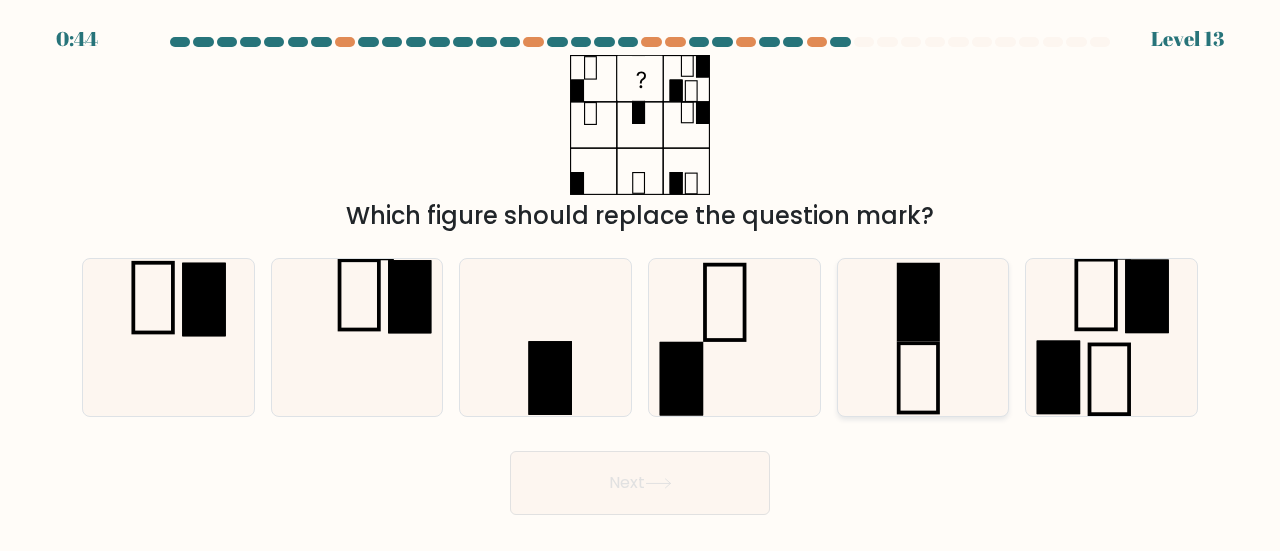 click 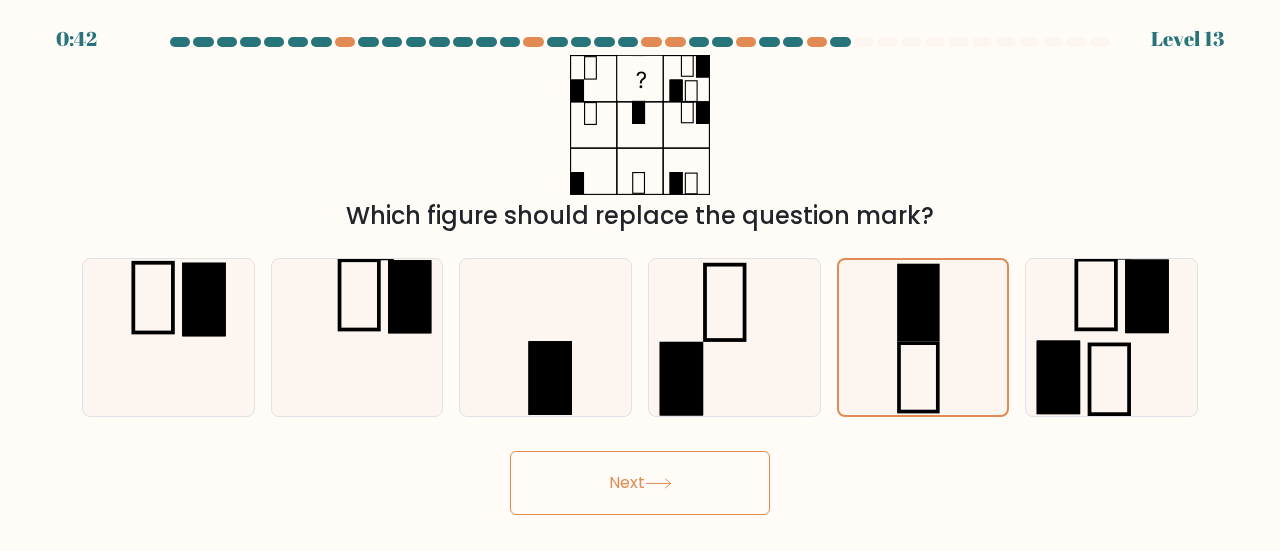 click on "Next" at bounding box center (640, 483) 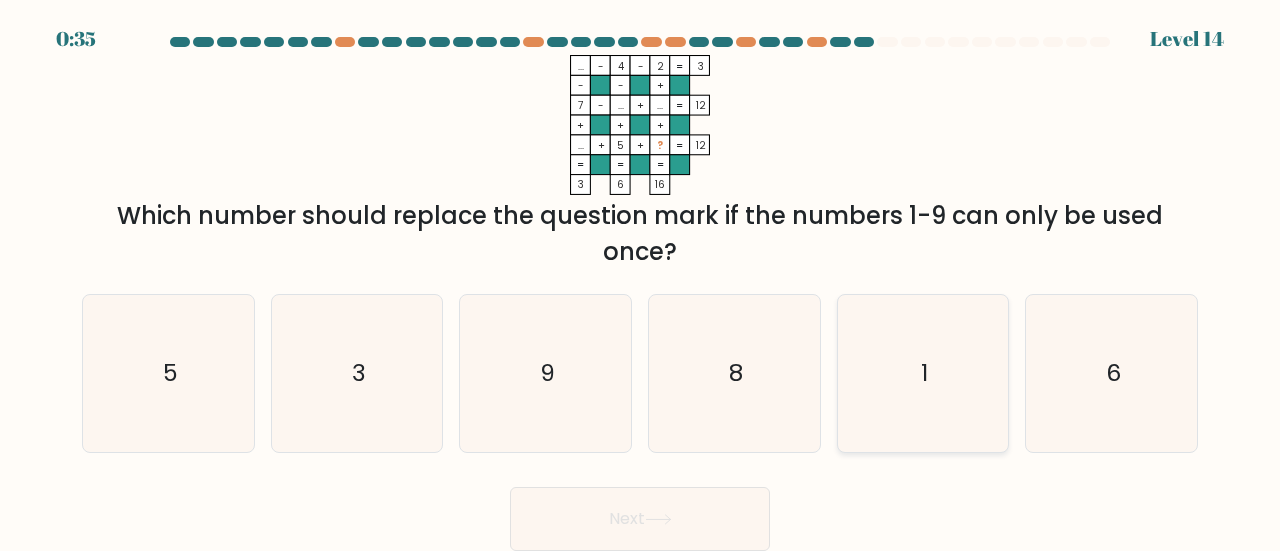 click on "1" 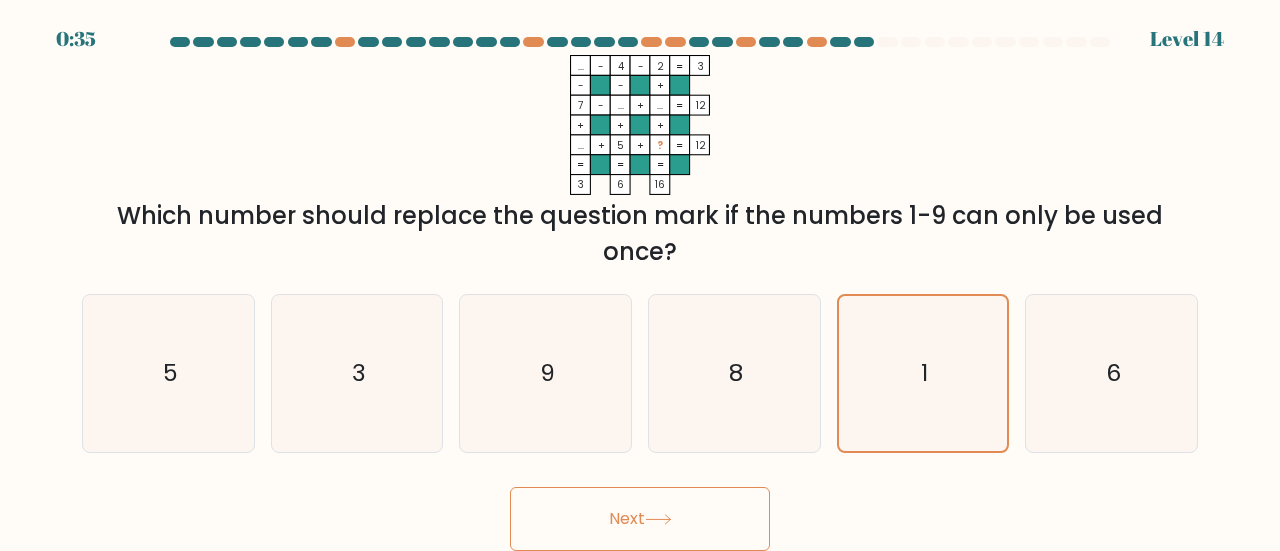 click on "Next" at bounding box center (640, 519) 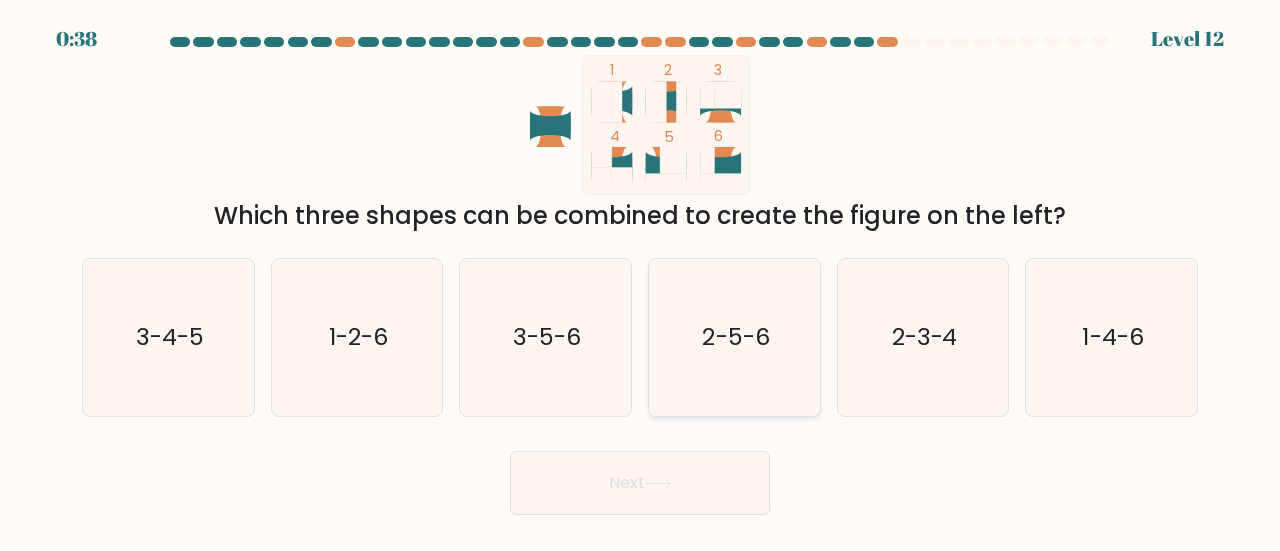 click on "2-5-6" 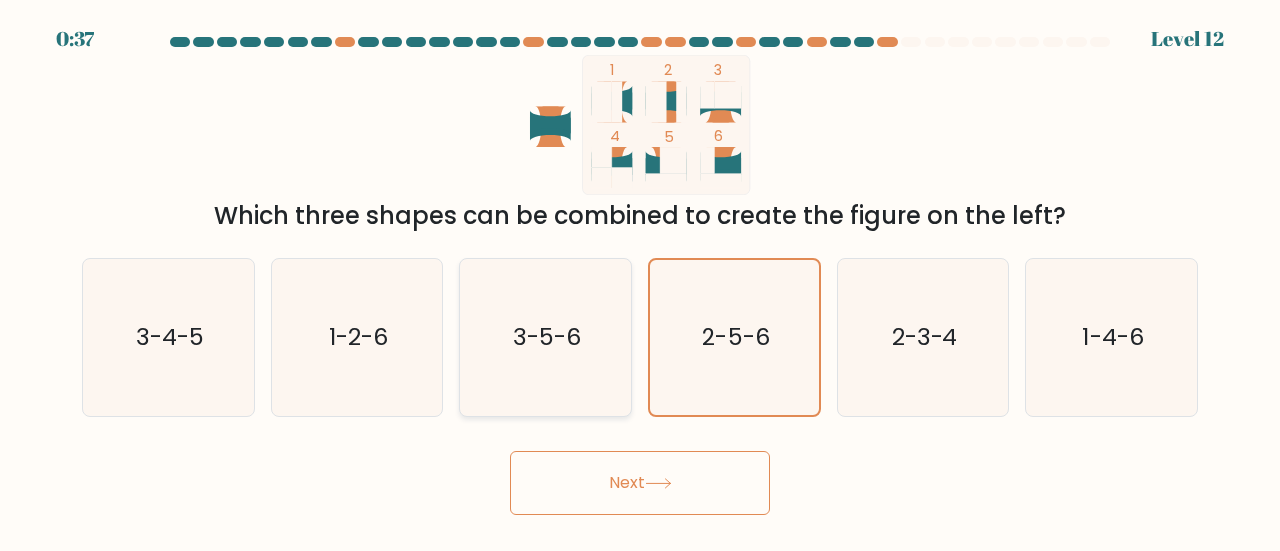 click on "3-5-6" 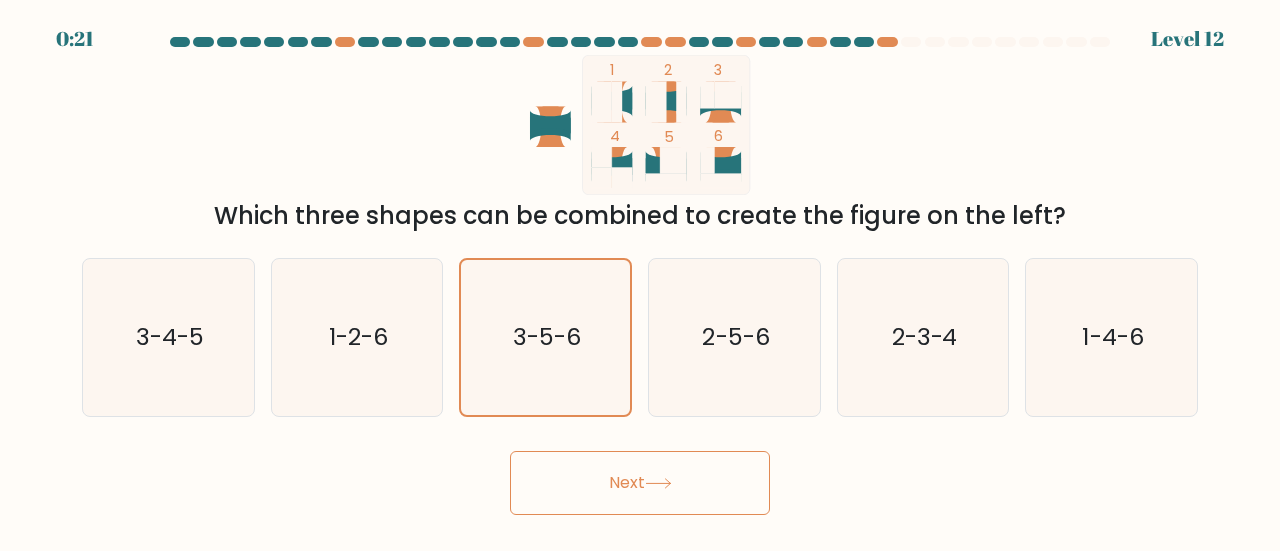 click on "Next" at bounding box center [640, 483] 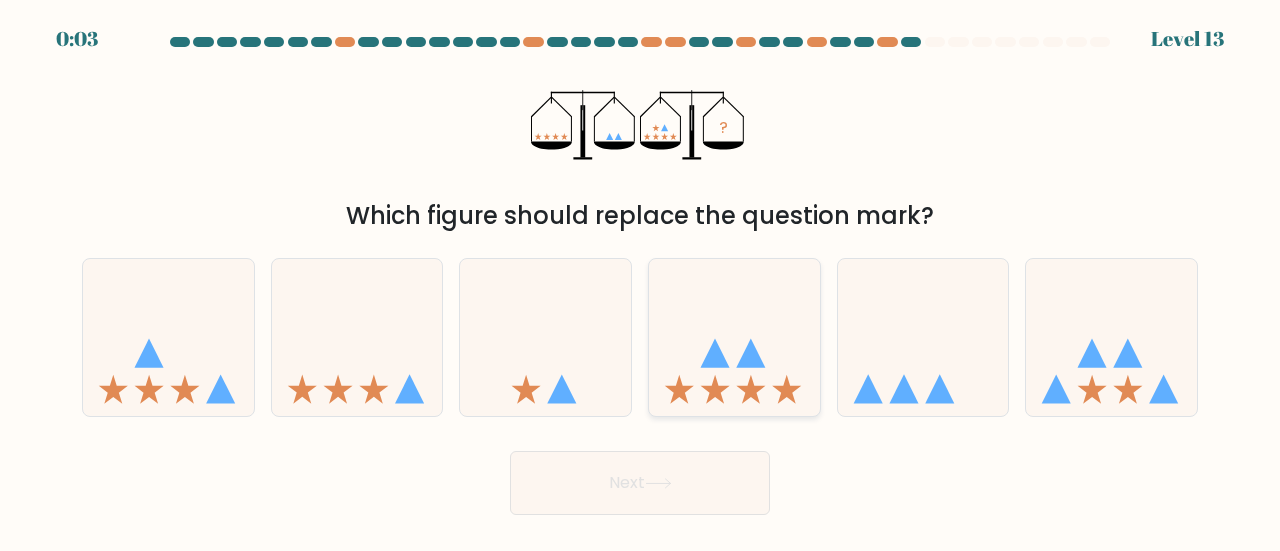 click 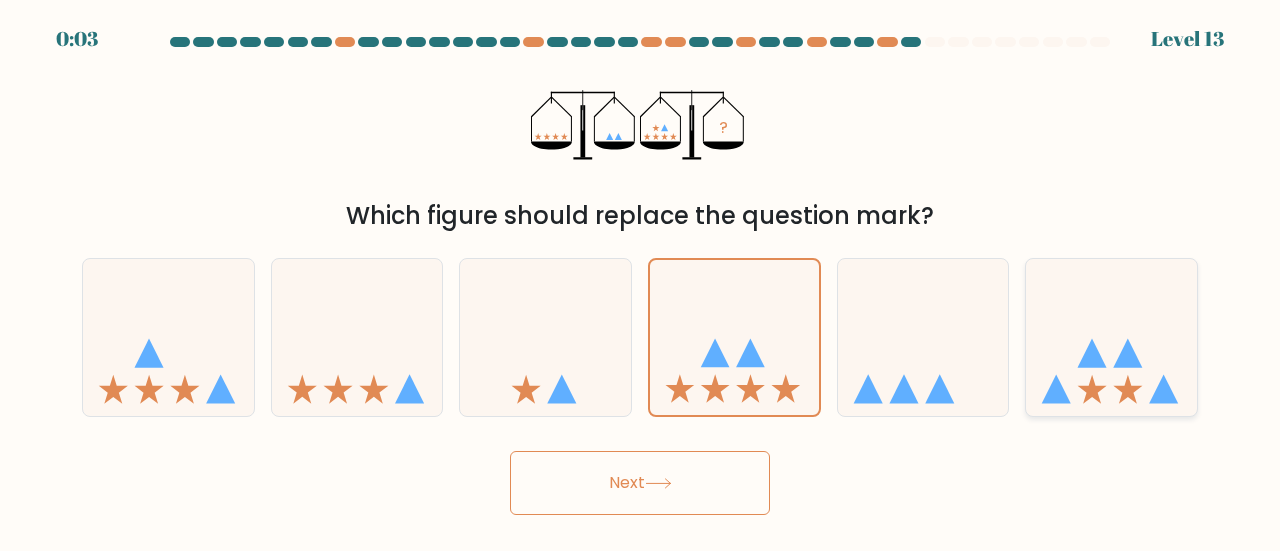 click 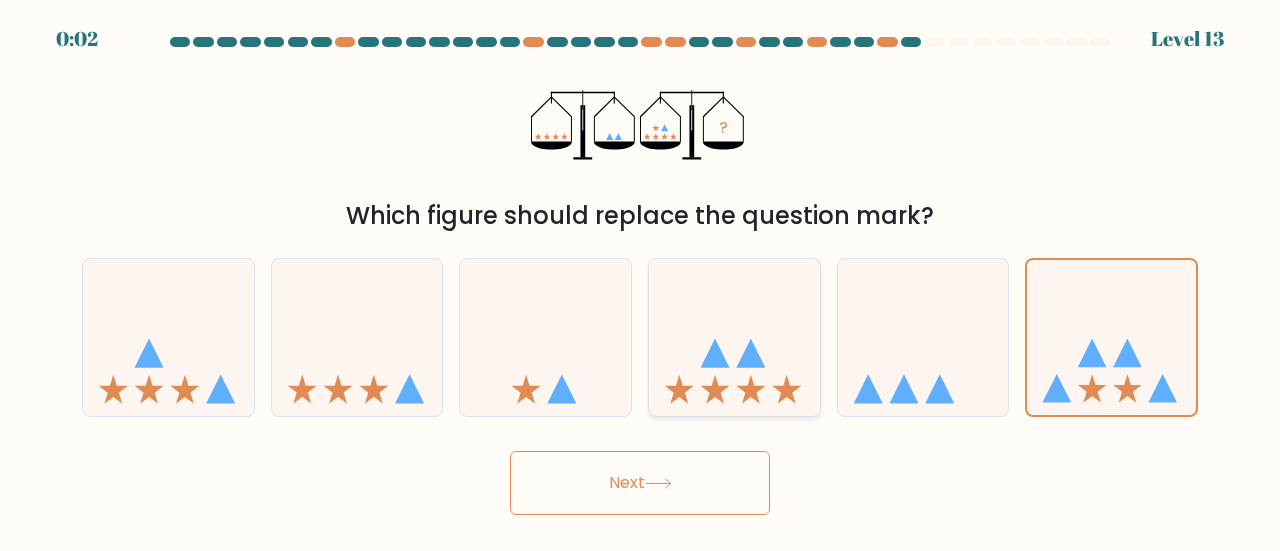 click 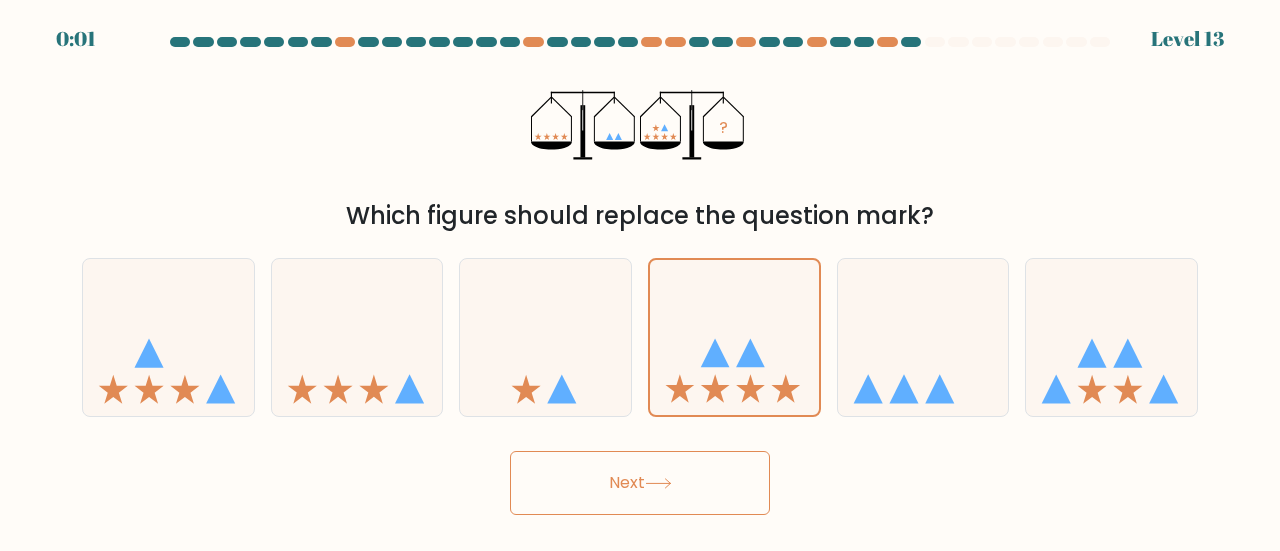 click on "Next" at bounding box center (640, 483) 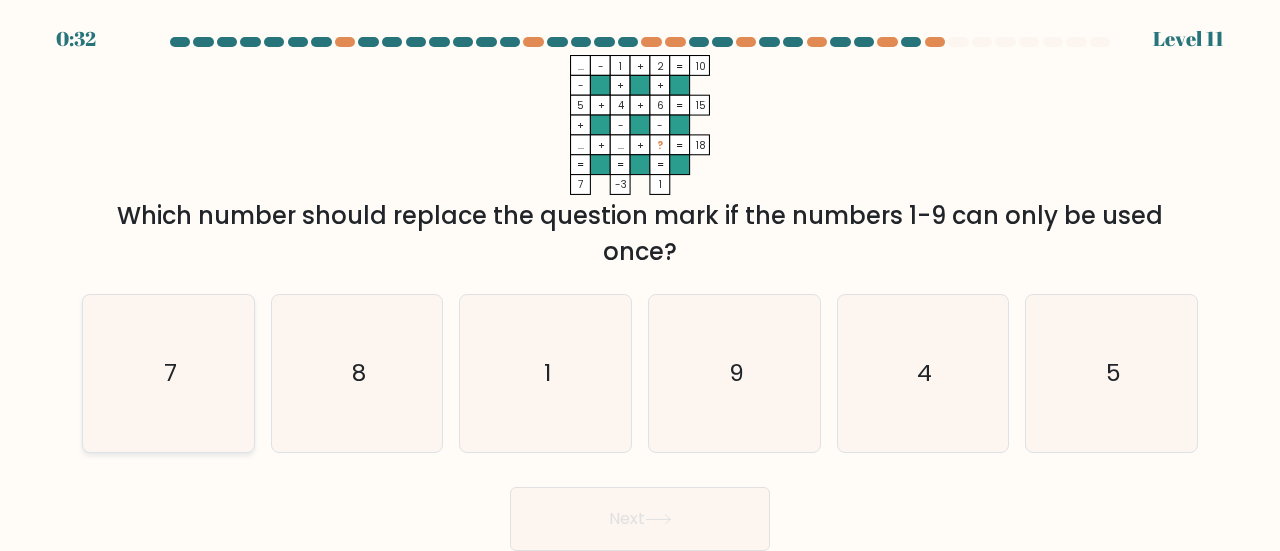 click on "7" 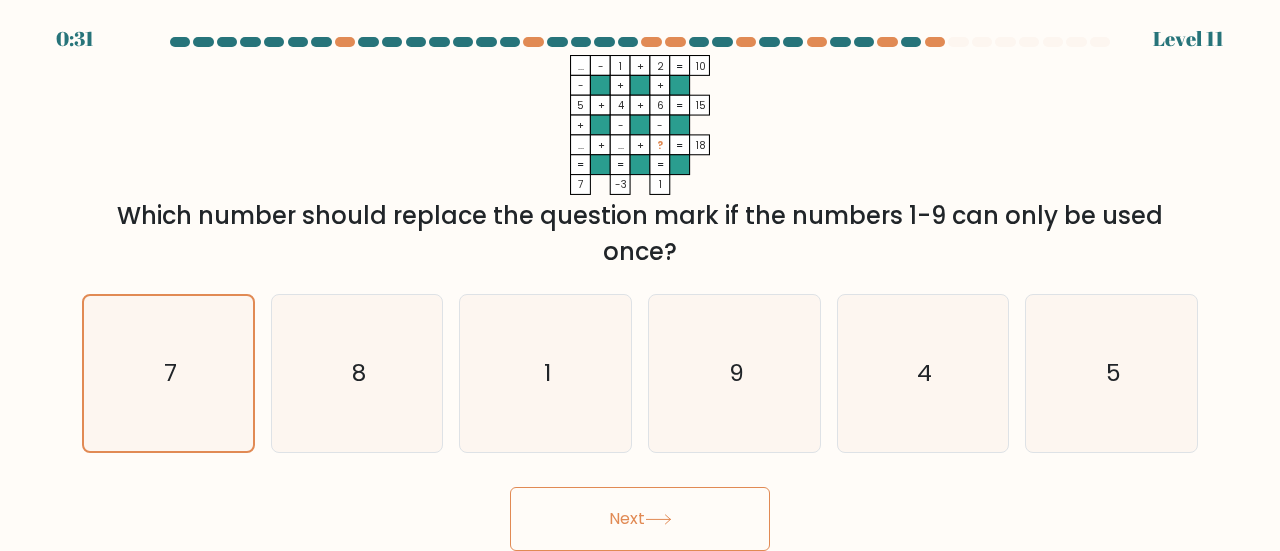 click on "Next" at bounding box center [640, 519] 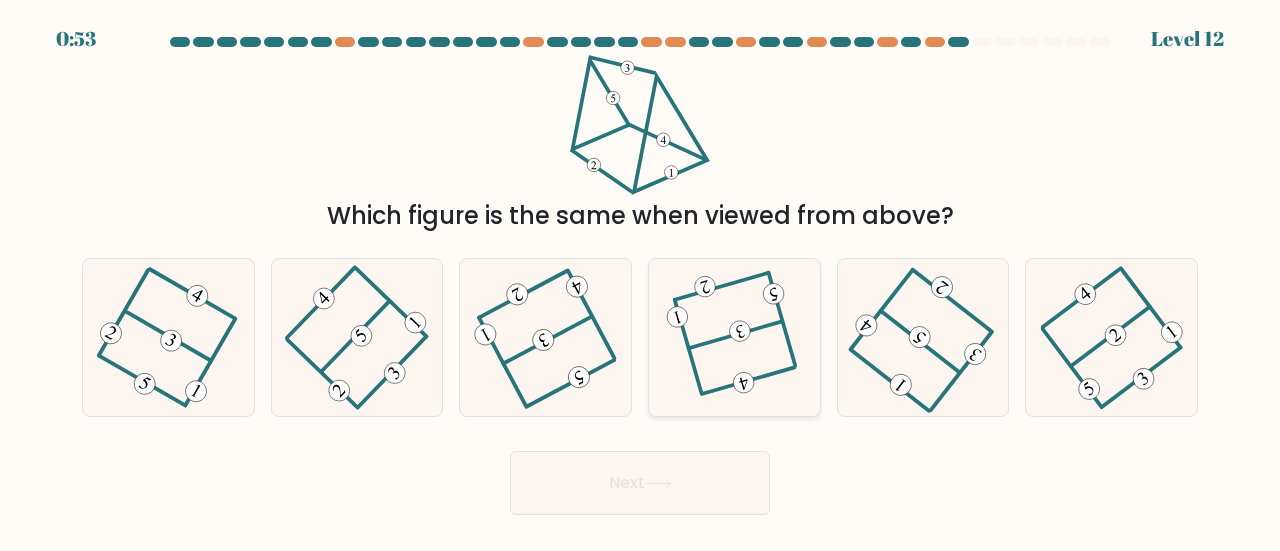 click 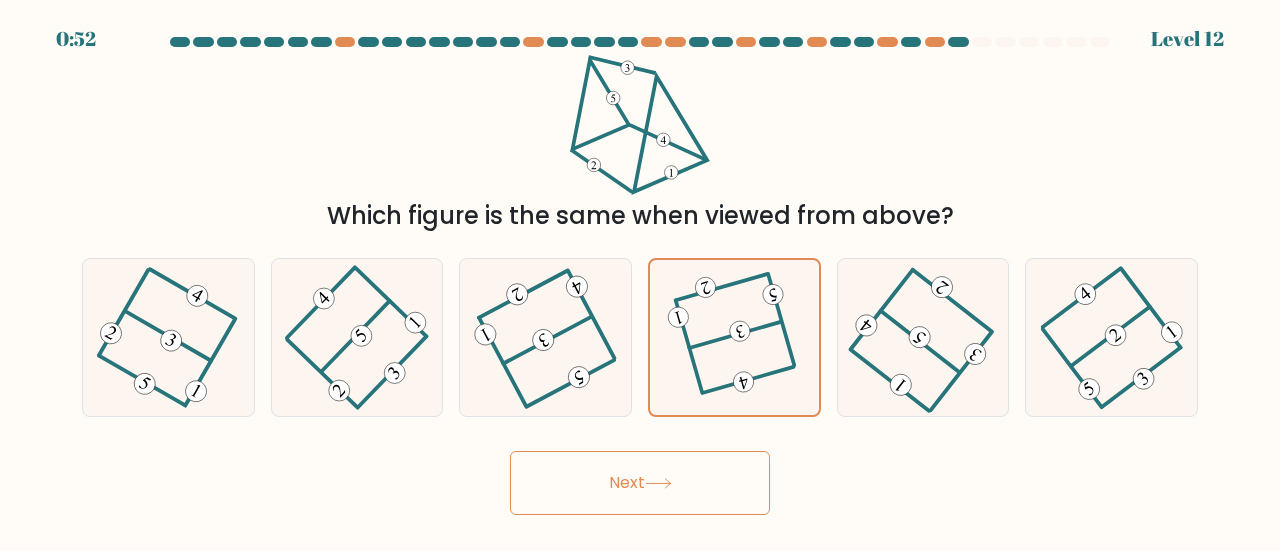 click on "Next" at bounding box center (640, 483) 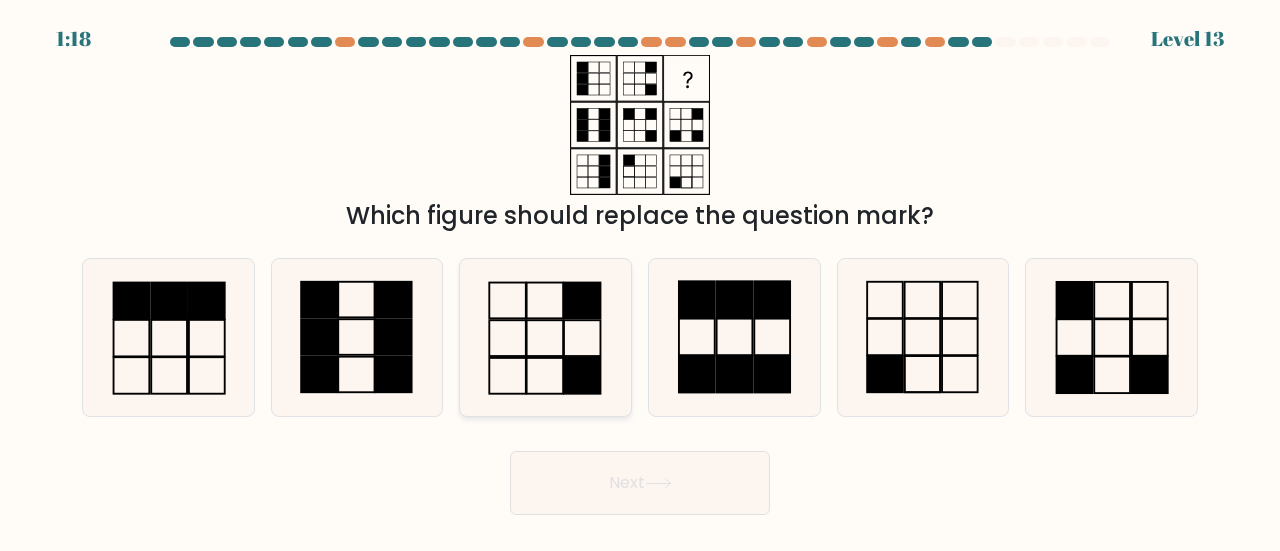 click 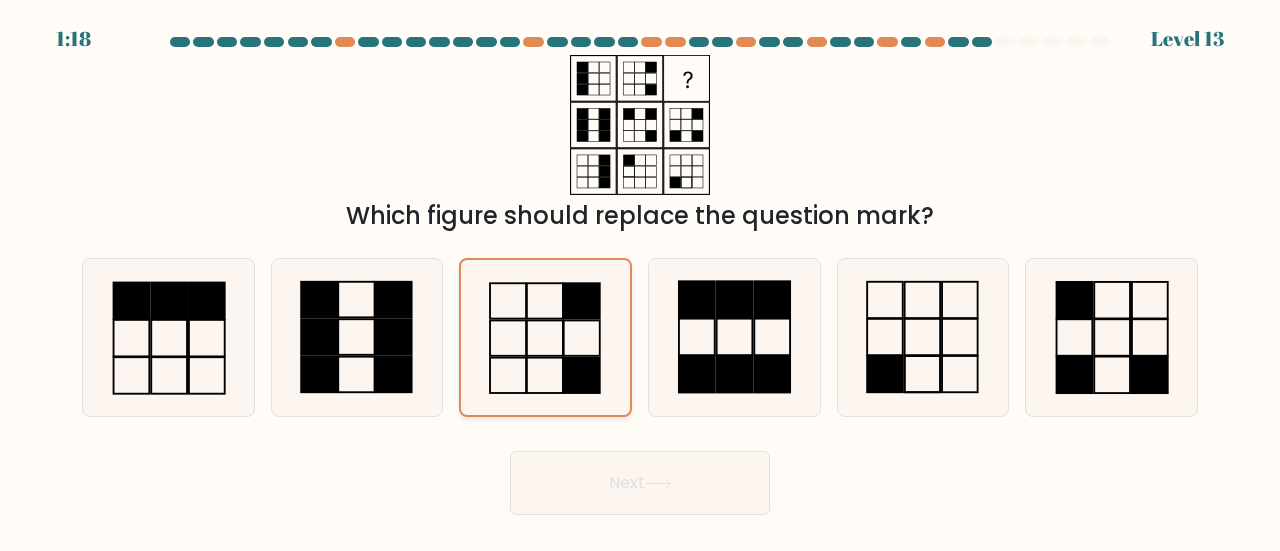 click 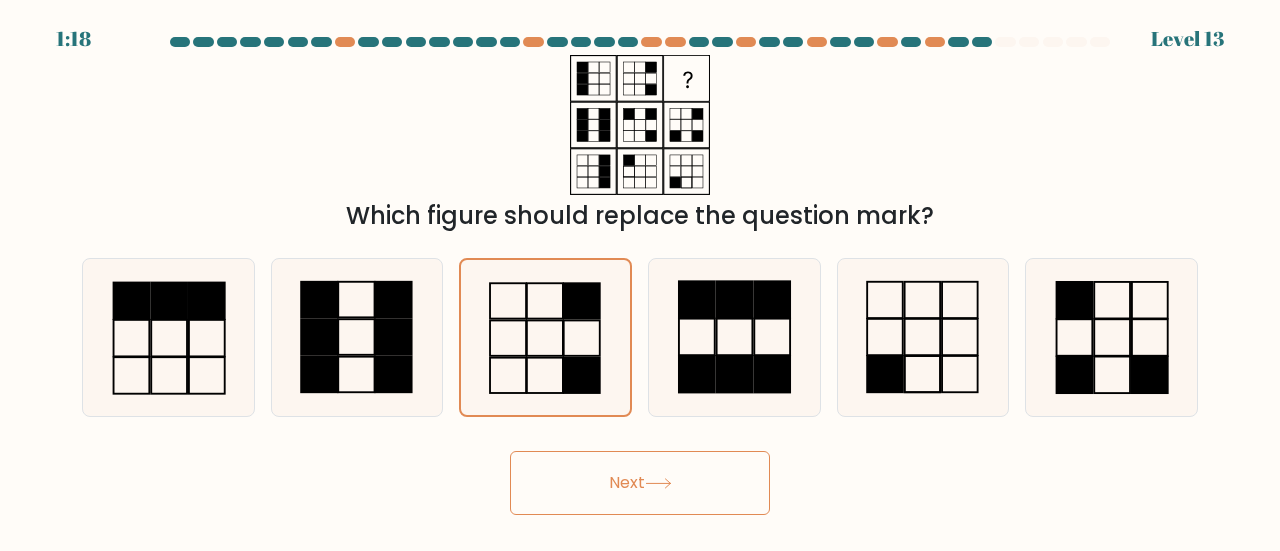 click on "Next" at bounding box center [640, 483] 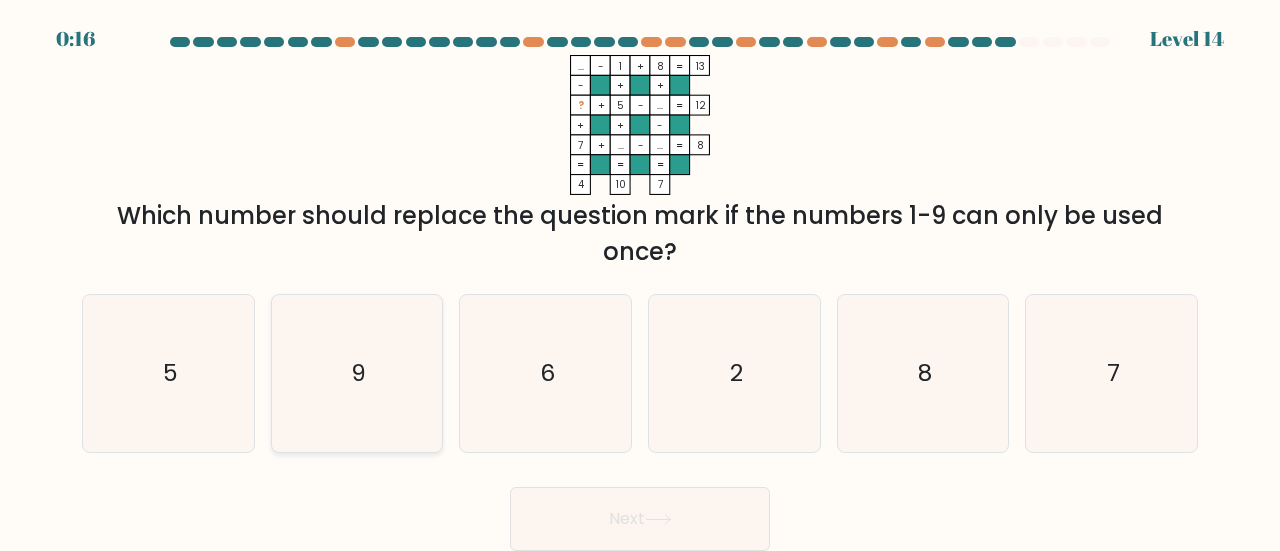 click on "9" 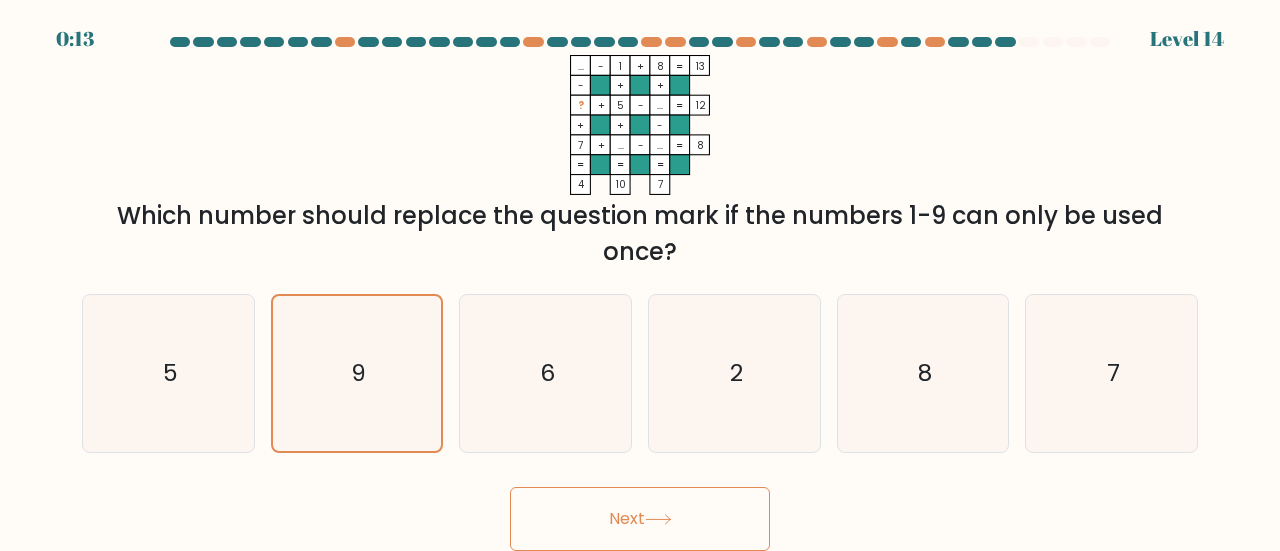 click on "Next" at bounding box center (640, 519) 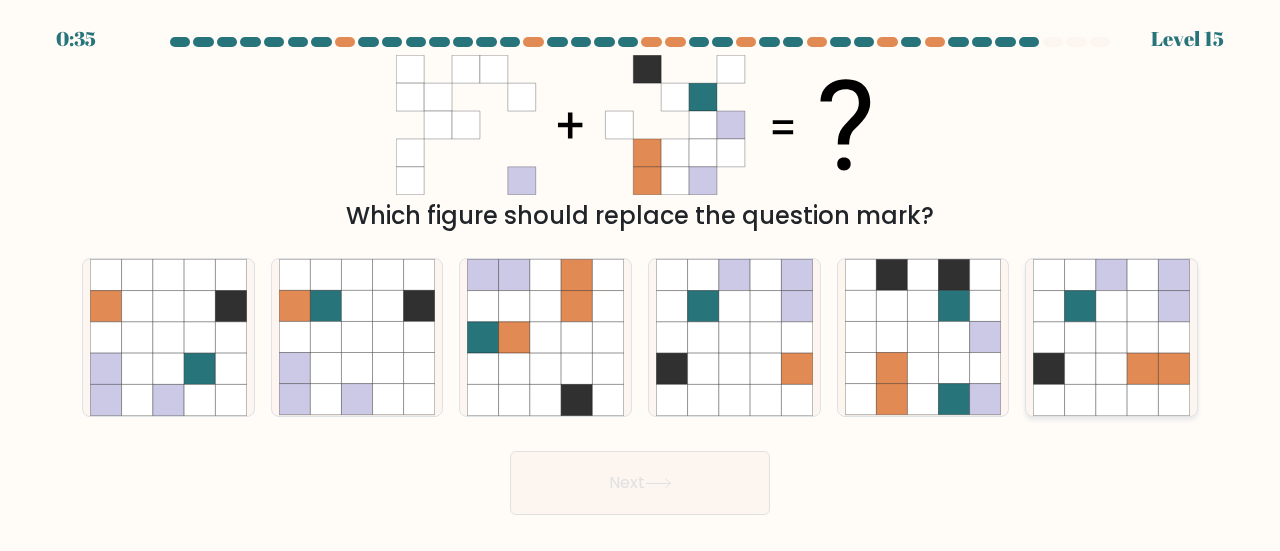 click 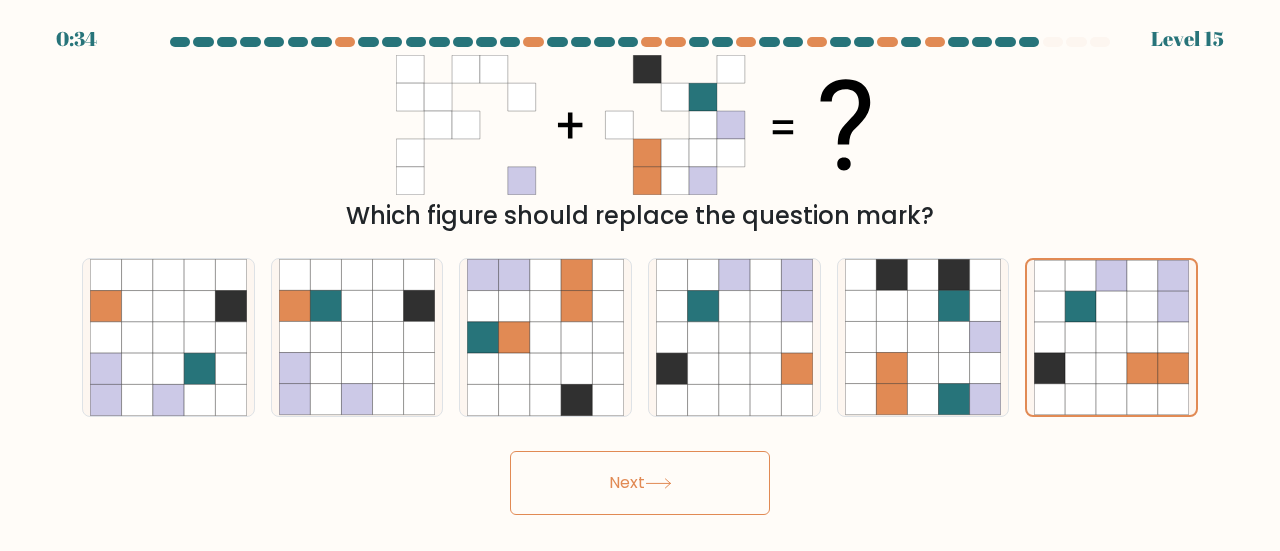 click on "Next" at bounding box center [640, 483] 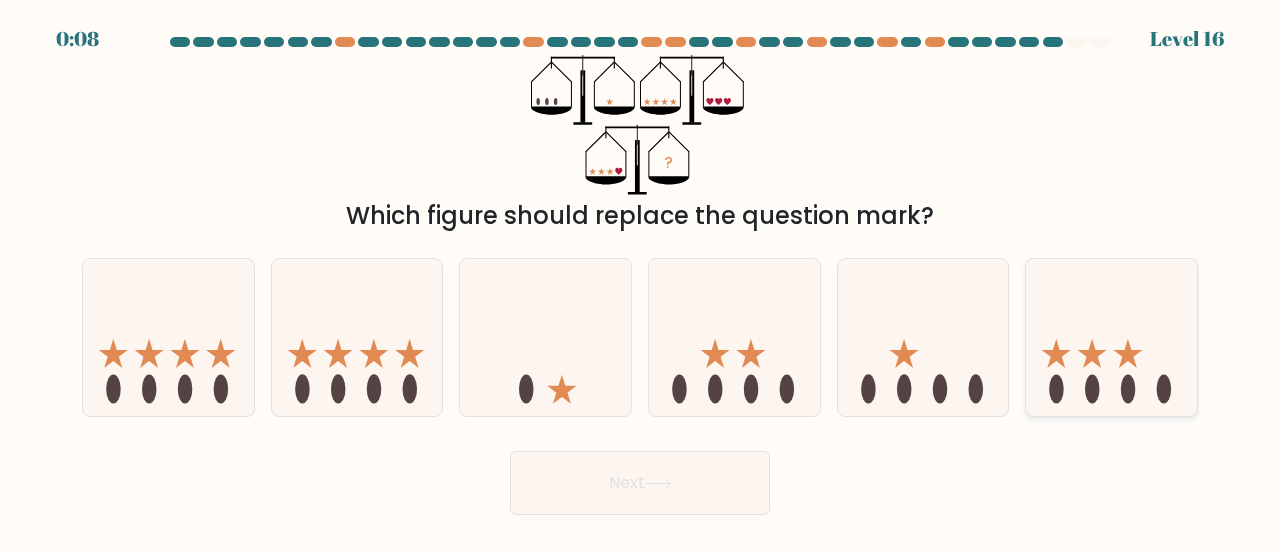 click 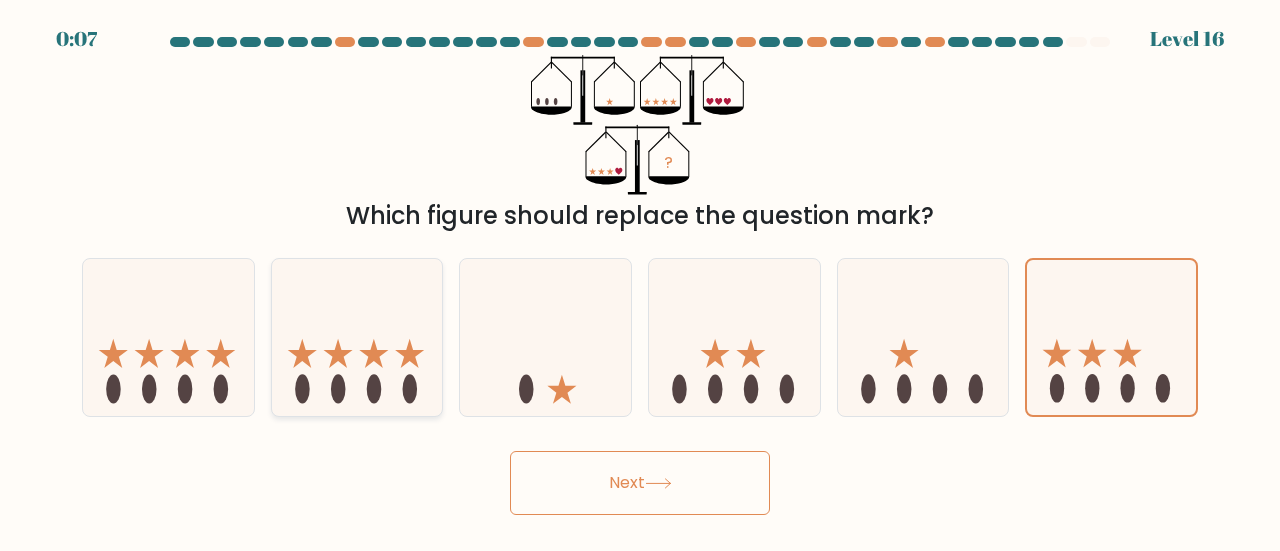 click 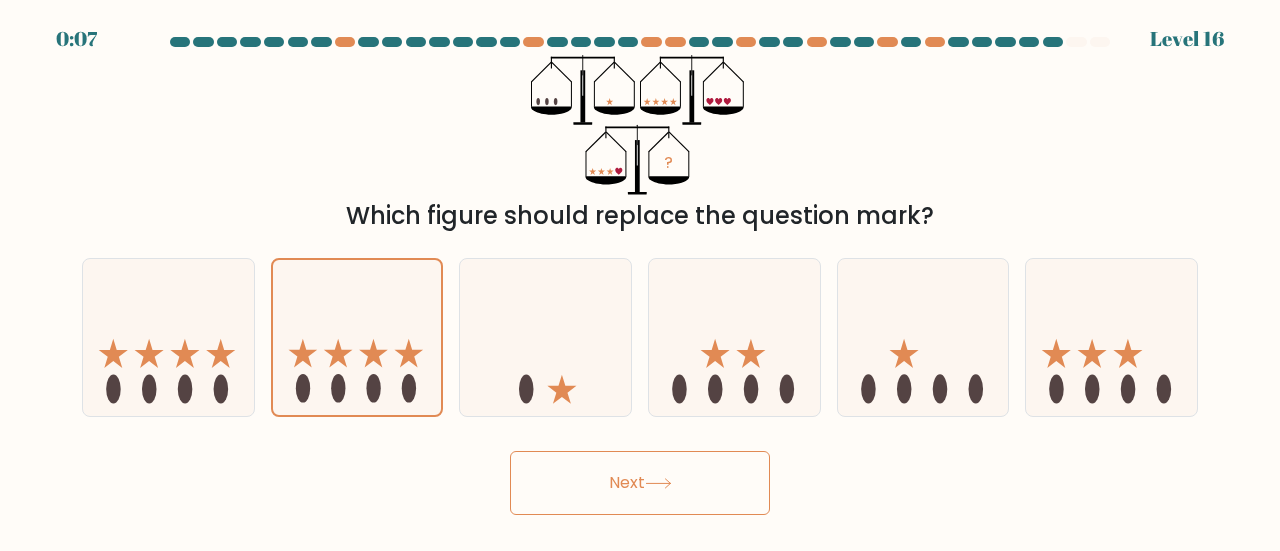click 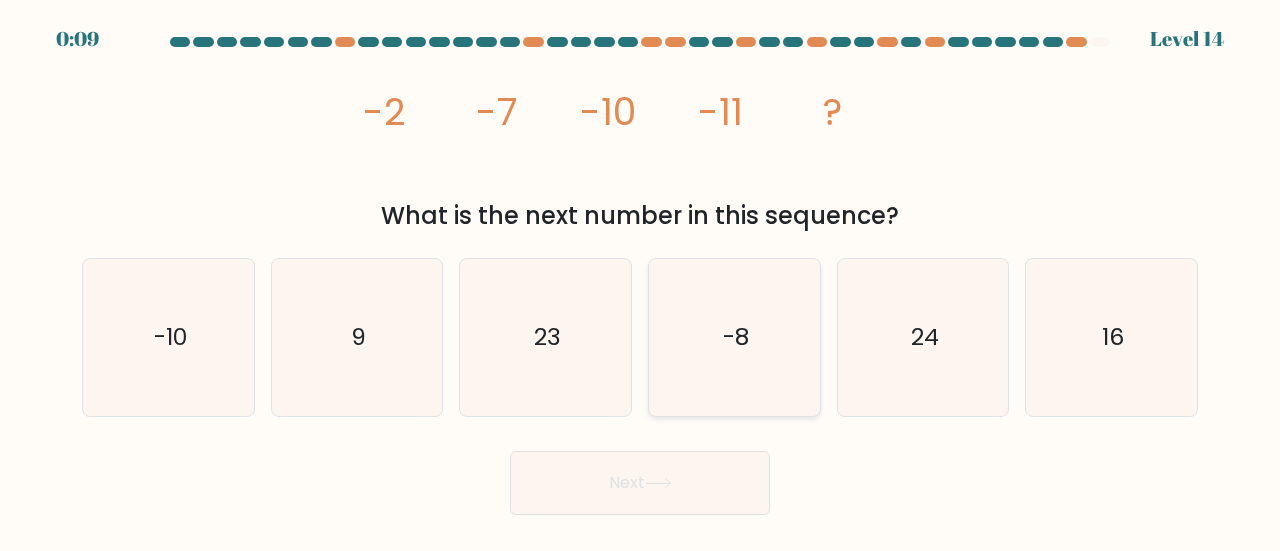 click on "-8" 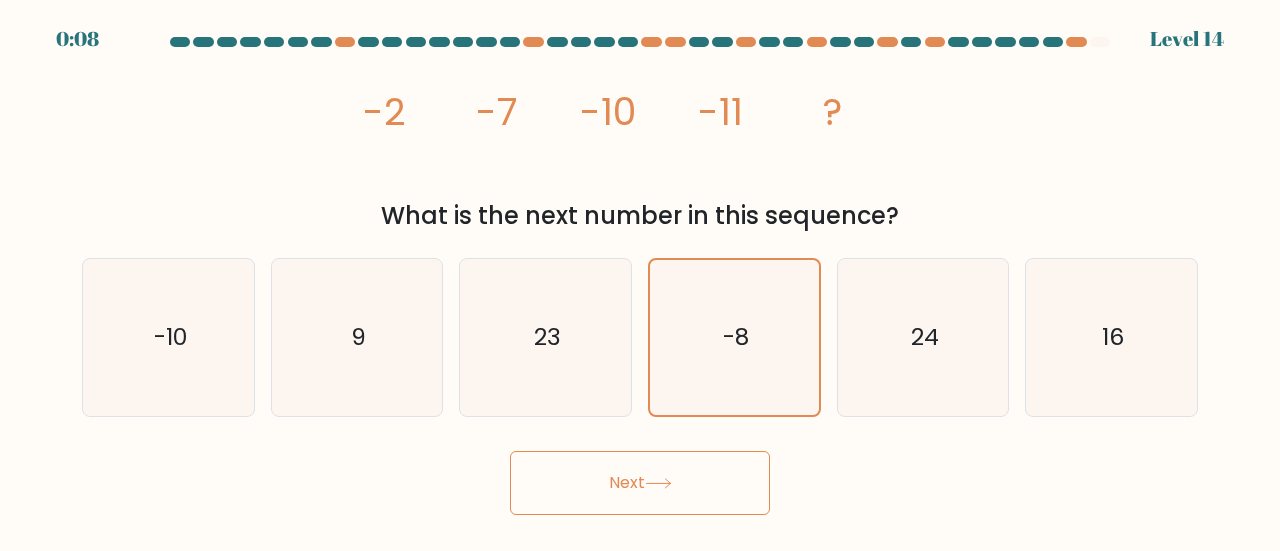 click on "Next" at bounding box center (640, 483) 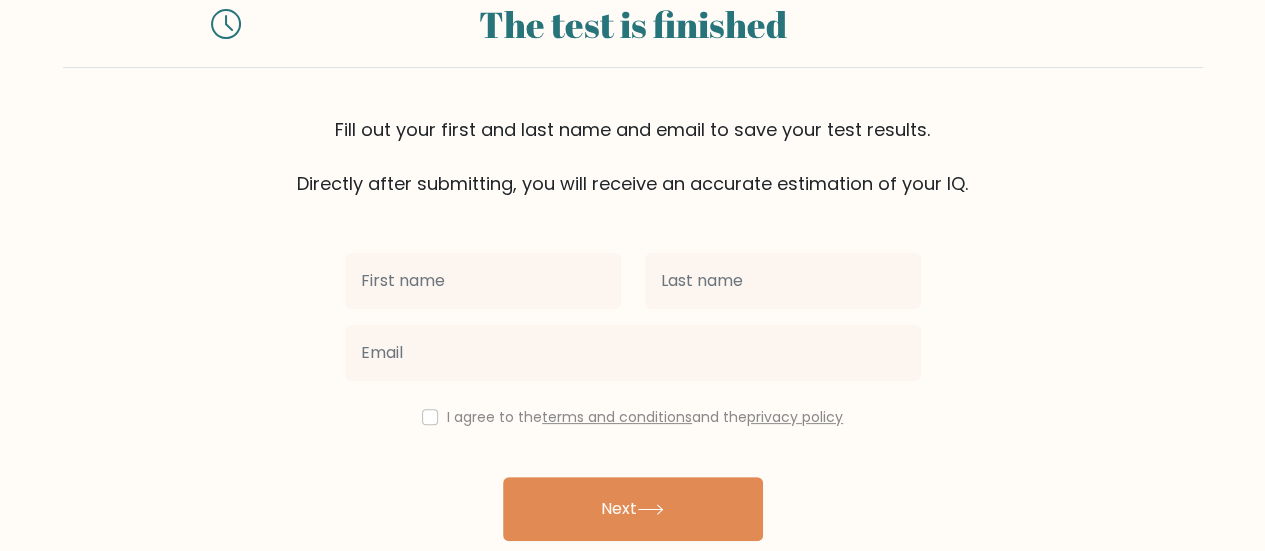 scroll, scrollTop: 100, scrollLeft: 0, axis: vertical 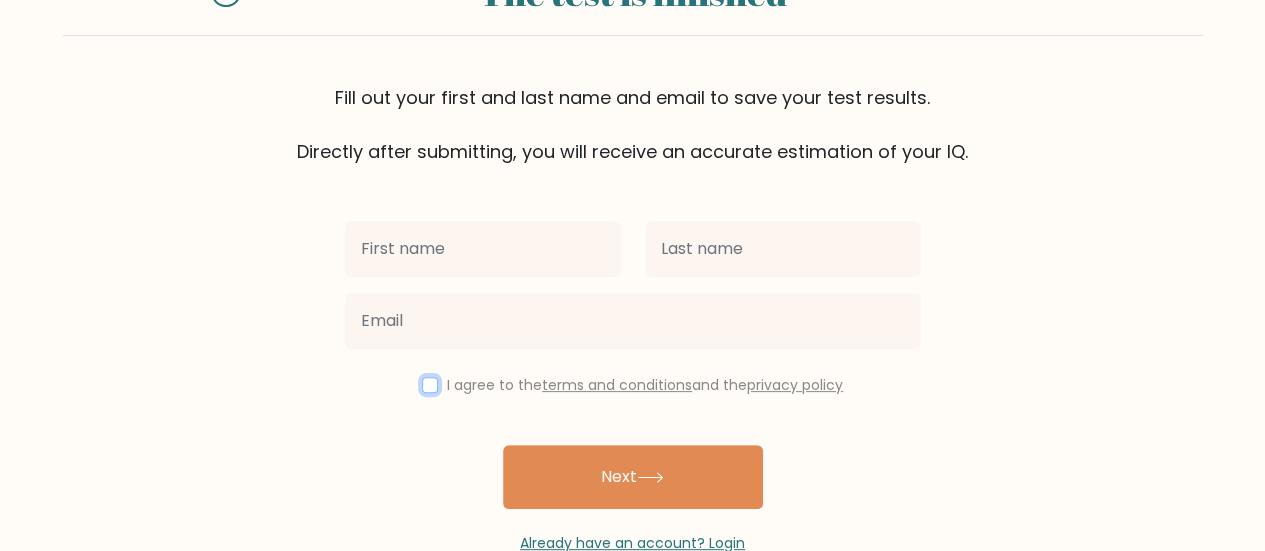 click at bounding box center (430, 385) 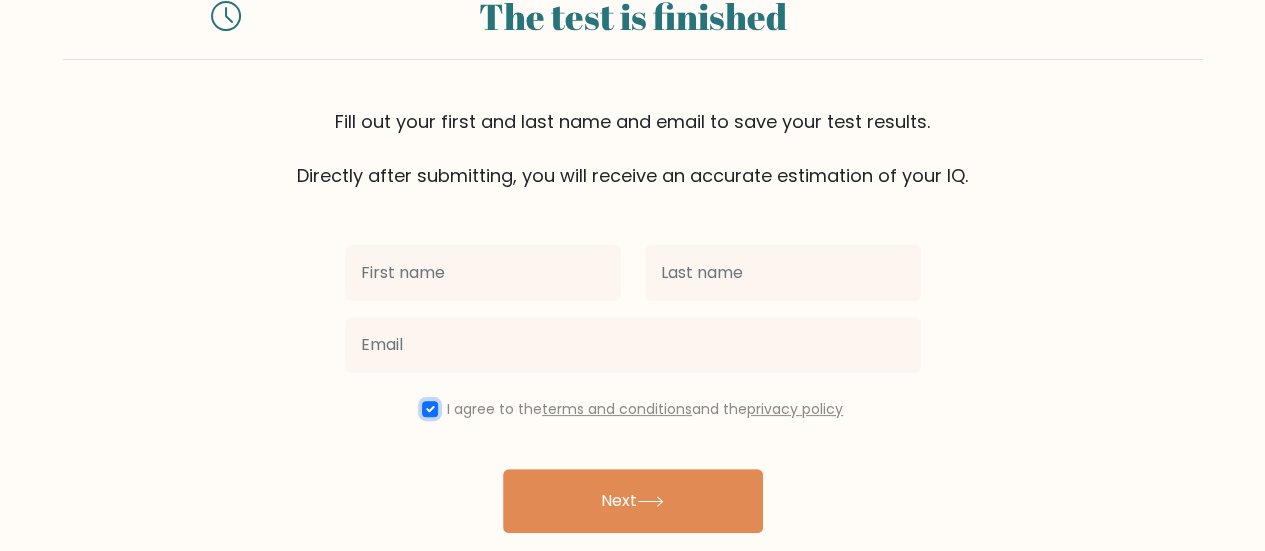 scroll, scrollTop: 149, scrollLeft: 0, axis: vertical 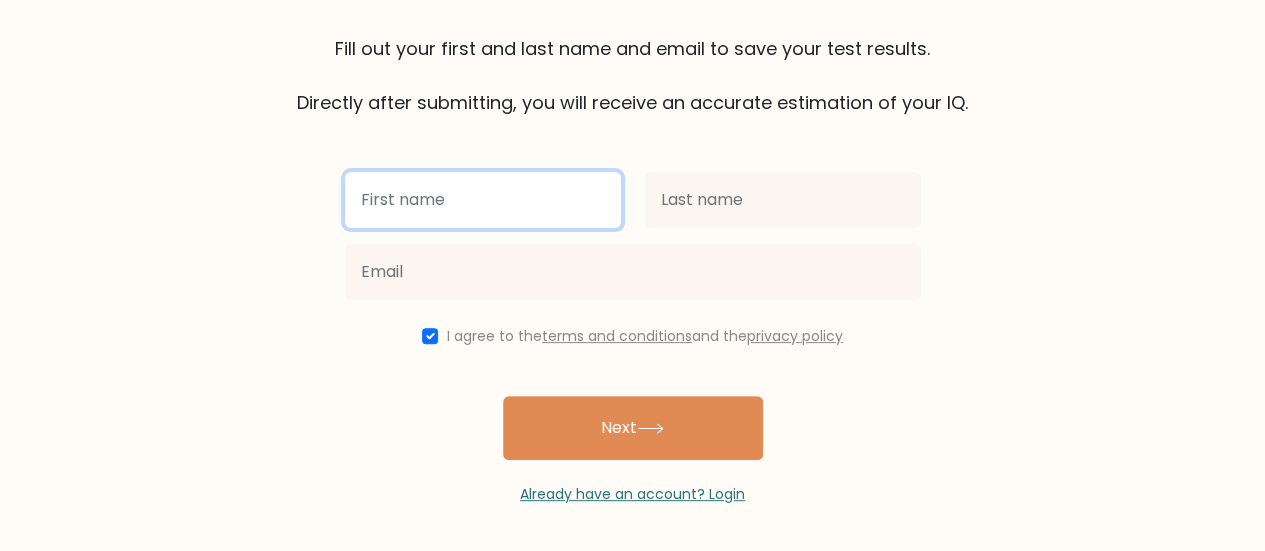 click at bounding box center [483, 200] 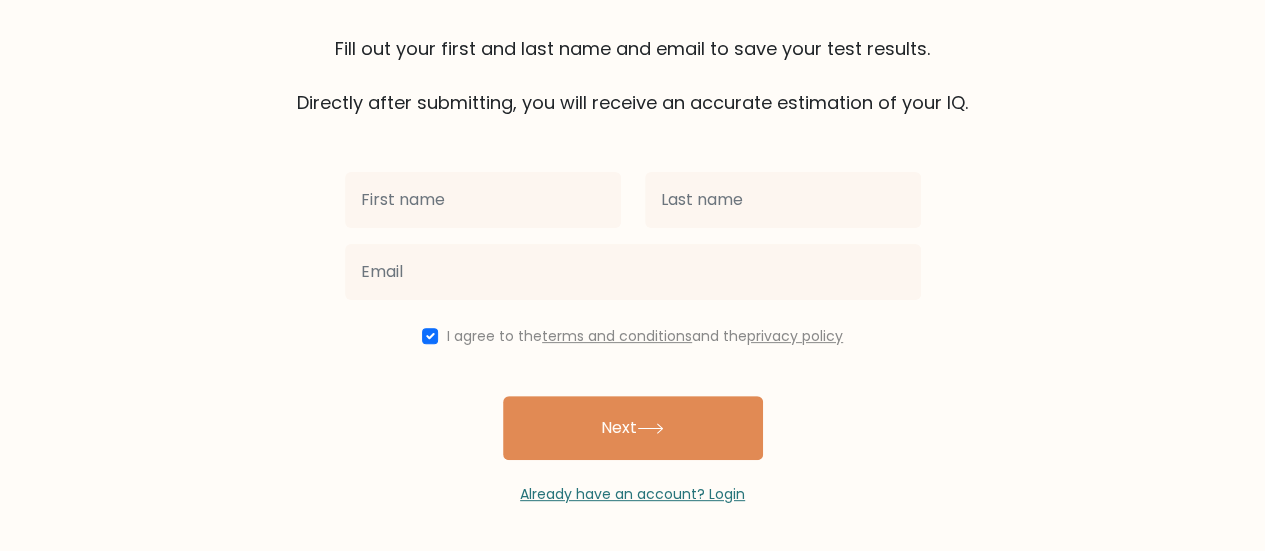 click on "The test is finished
Fill out your first and last name and email to save your test results.
Directly after submitting, you will receive an accurate estimation of your IQ.
I agree to the" at bounding box center (632, 202) 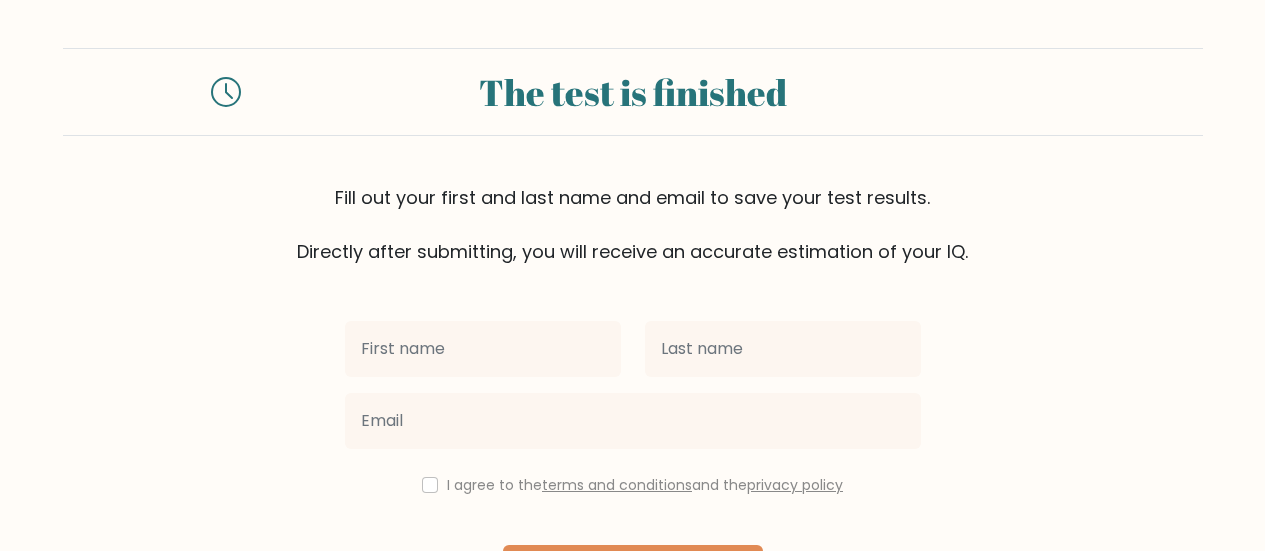 scroll, scrollTop: 149, scrollLeft: 0, axis: vertical 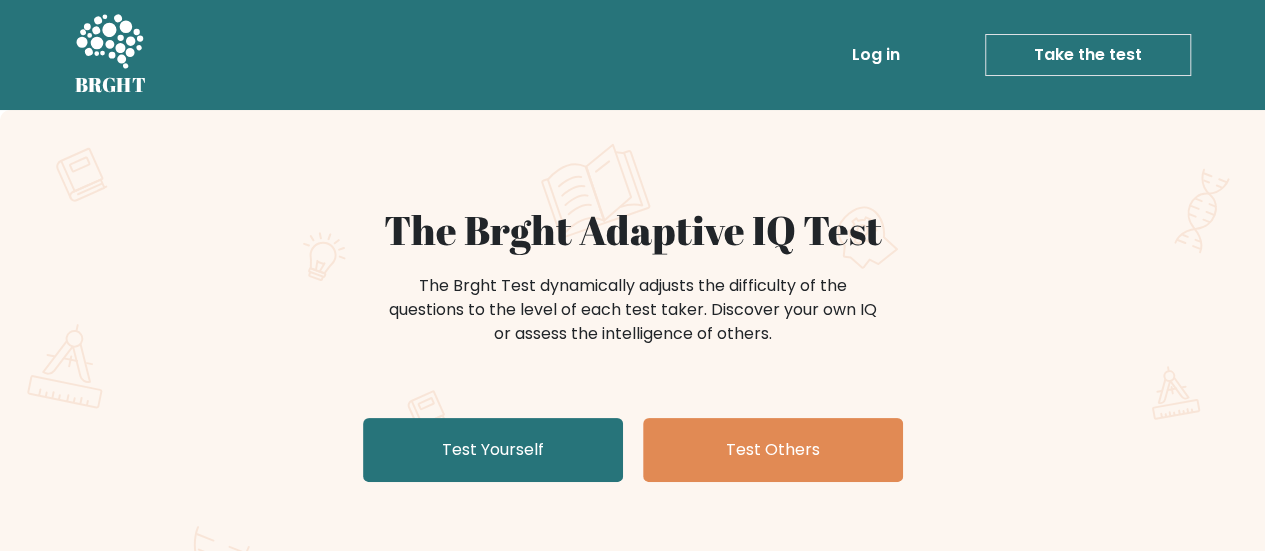 click on "Log in" at bounding box center [876, 55] 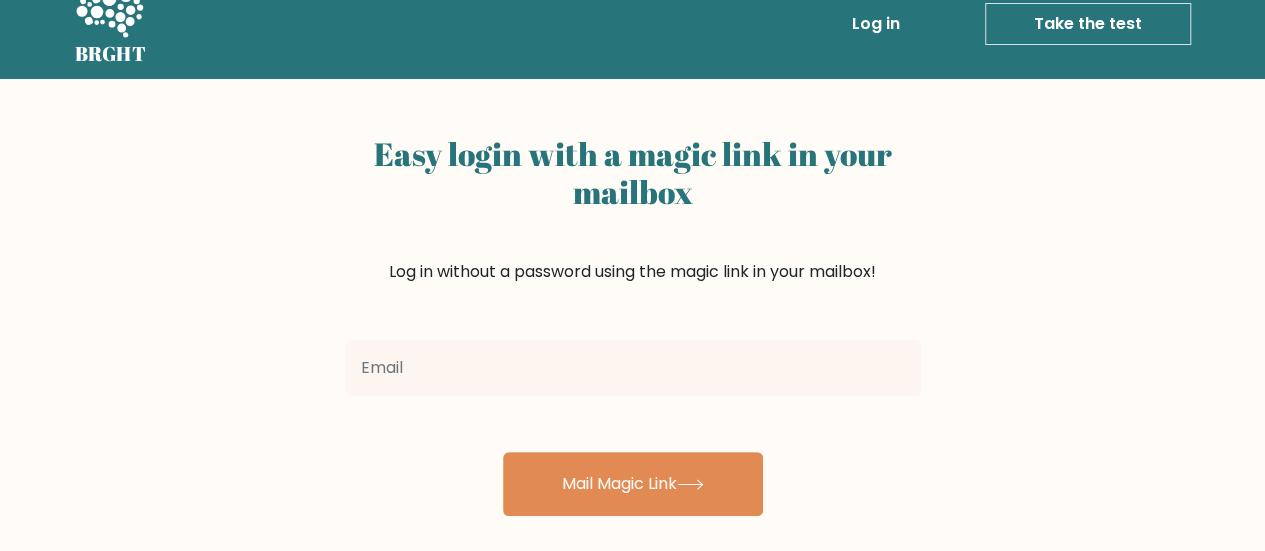 scroll, scrollTop: 0, scrollLeft: 0, axis: both 